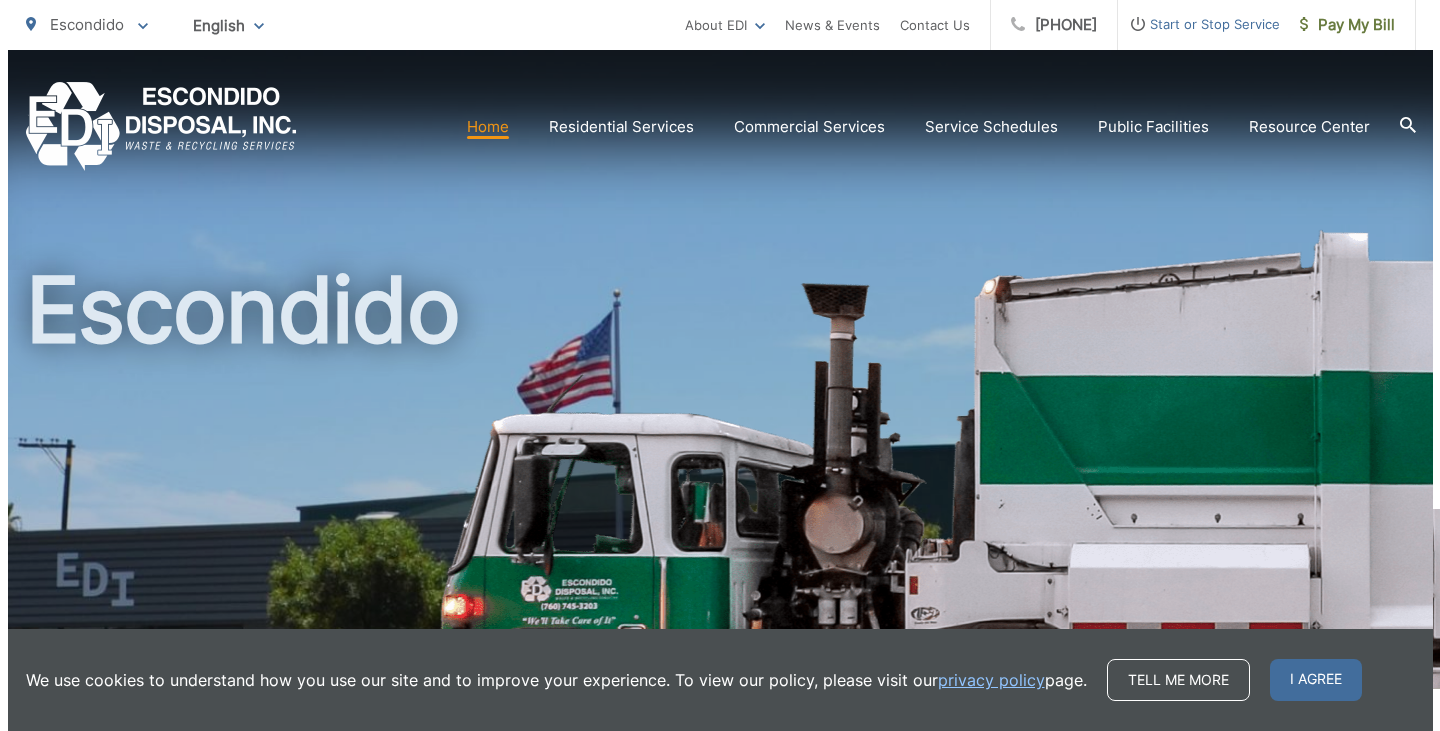 scroll, scrollTop: 0, scrollLeft: 0, axis: both 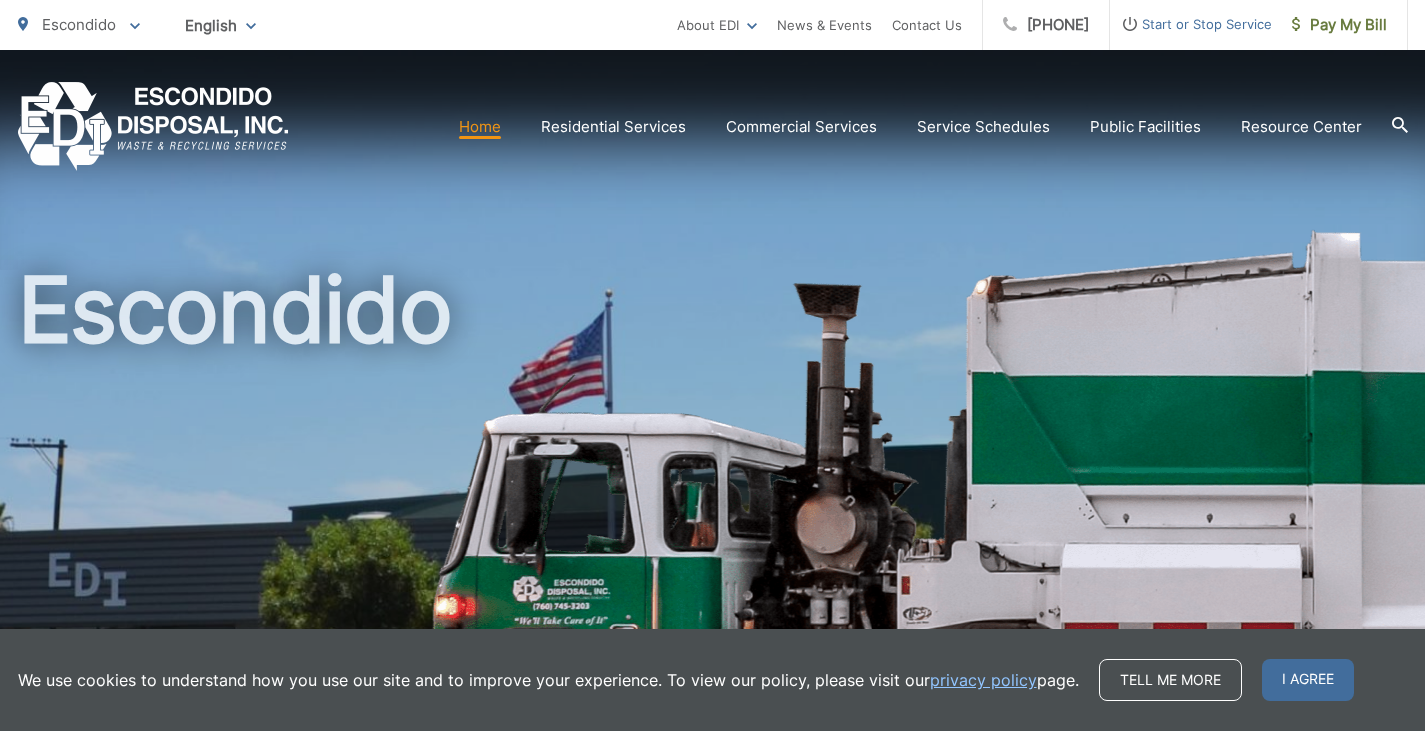 click on "Start or Stop Service" at bounding box center (1191, 24) 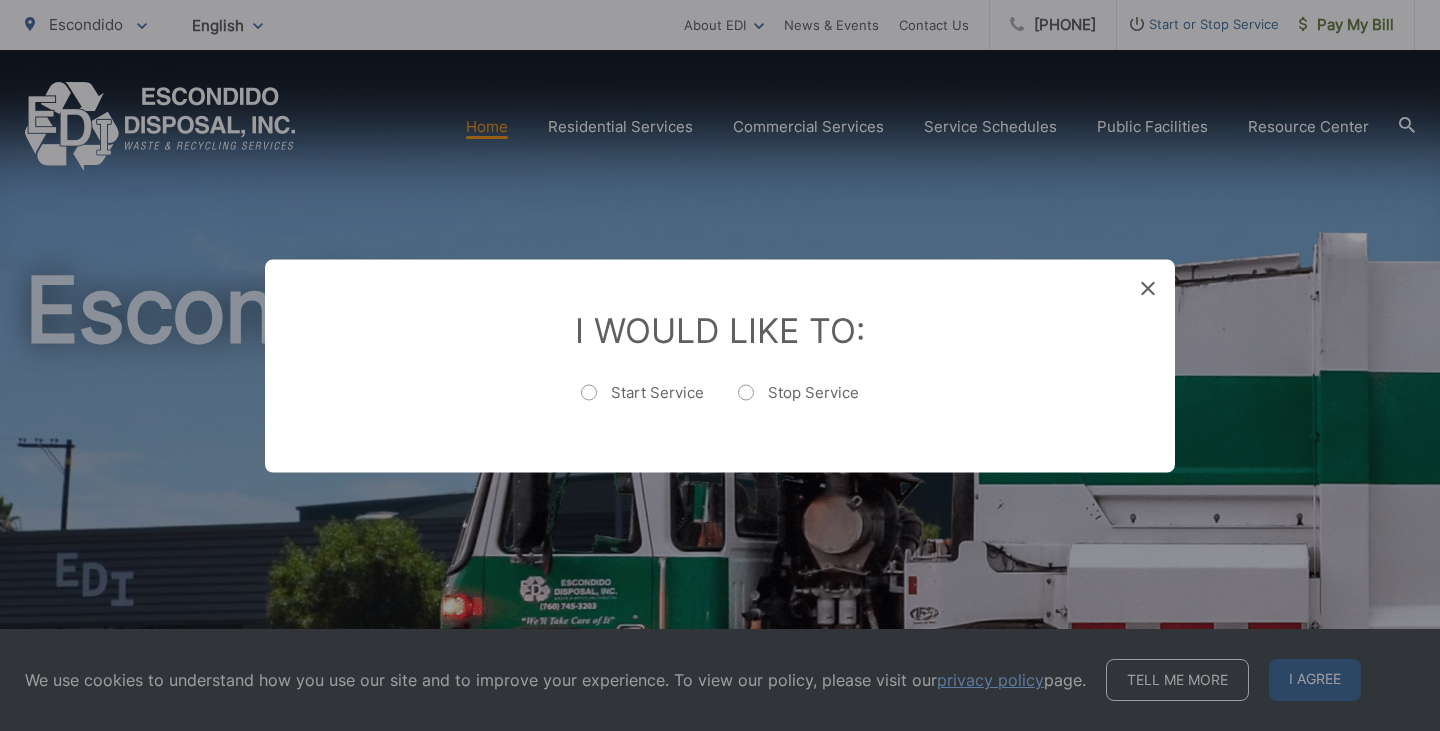 click on "Start Service" at bounding box center (642, 402) 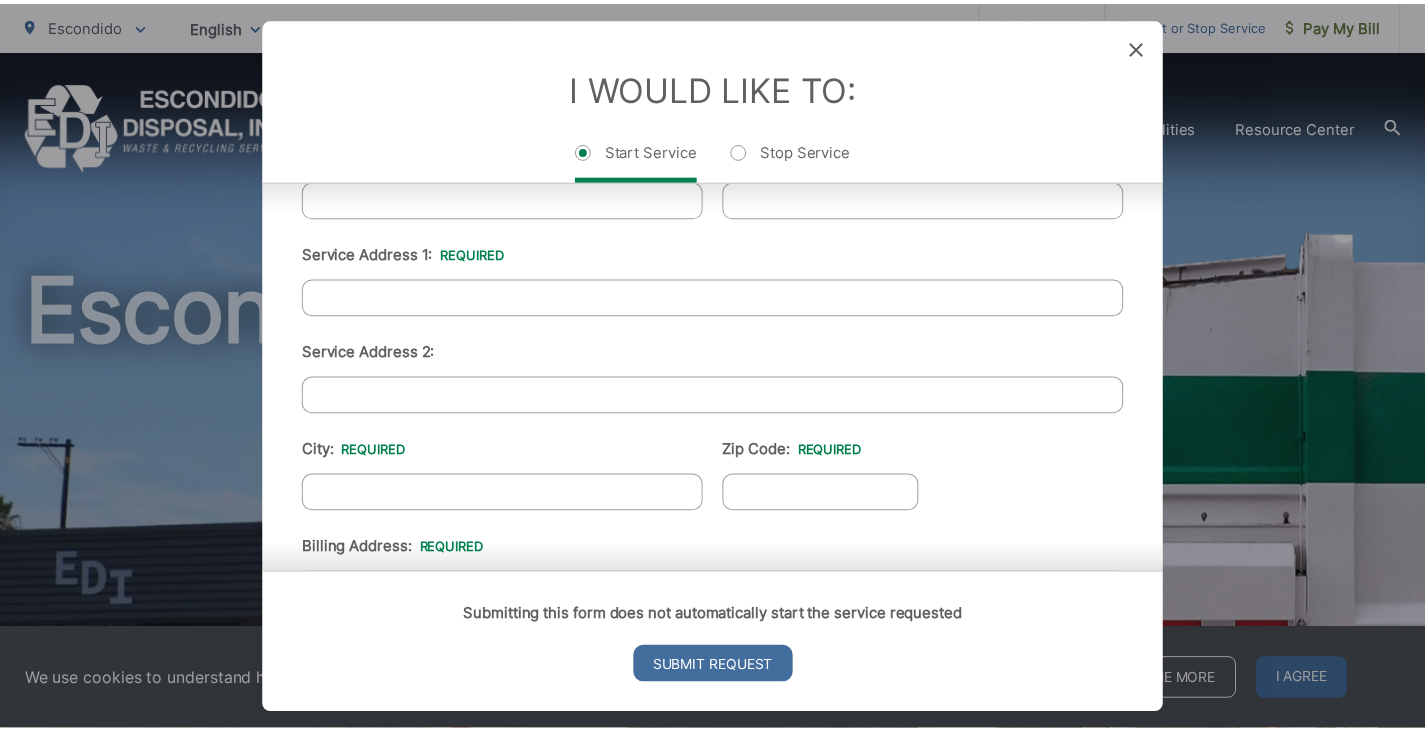 scroll, scrollTop: 468, scrollLeft: 0, axis: vertical 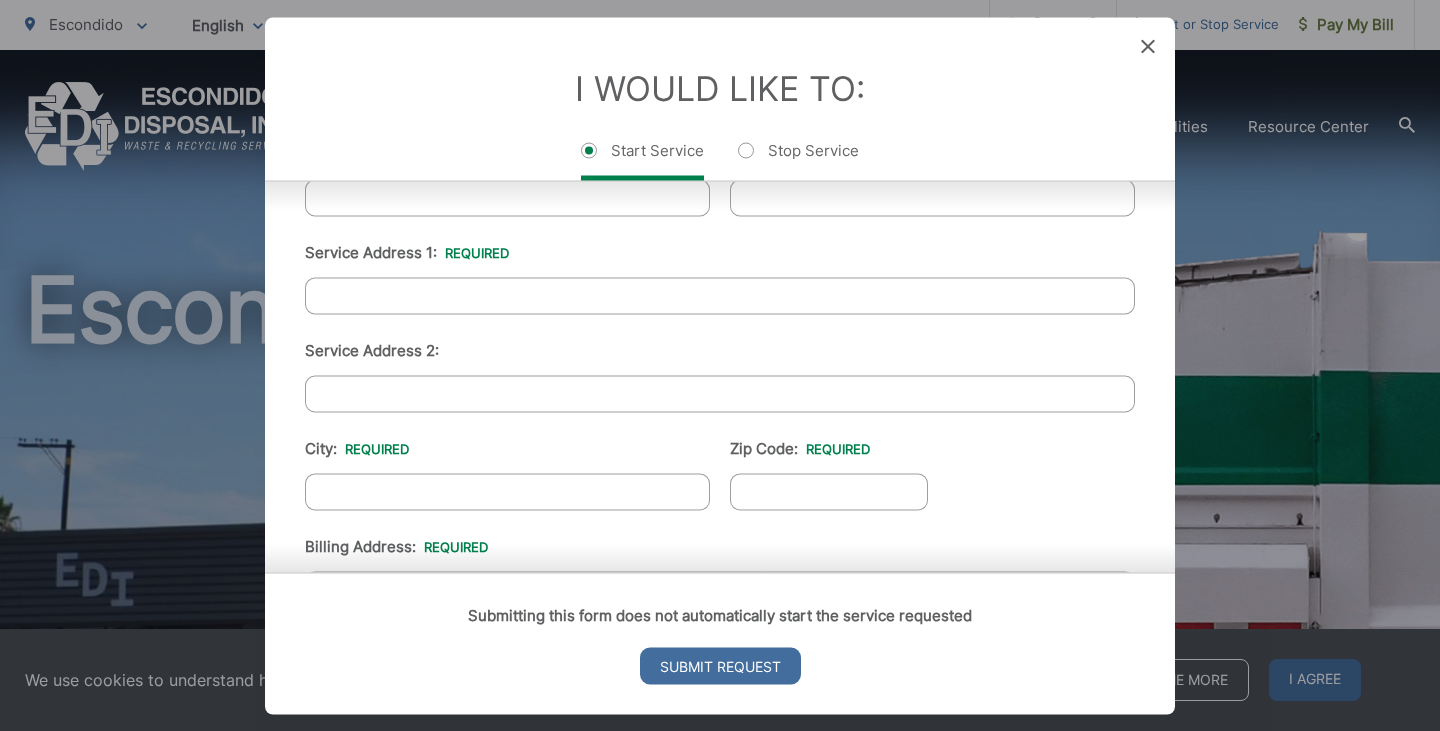 click 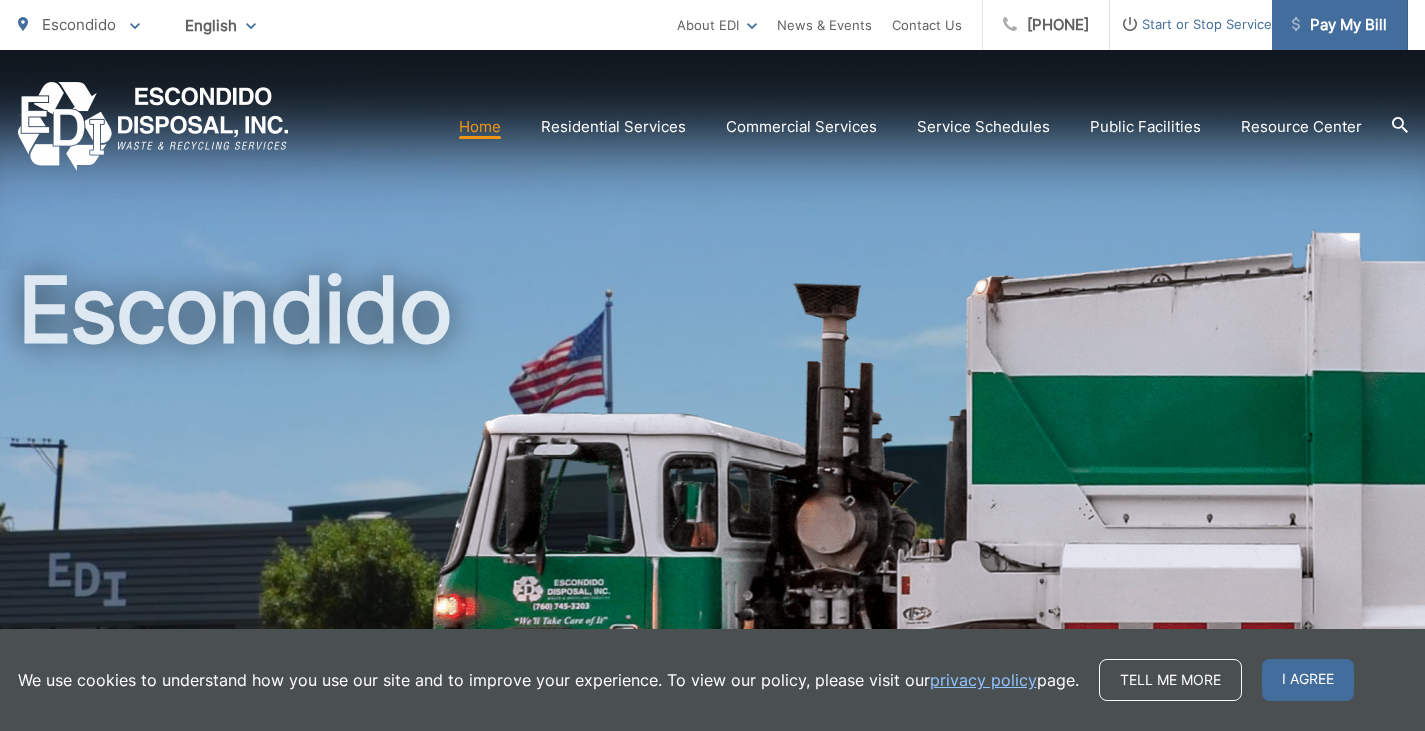 click on "Pay My Bill" at bounding box center [1339, 25] 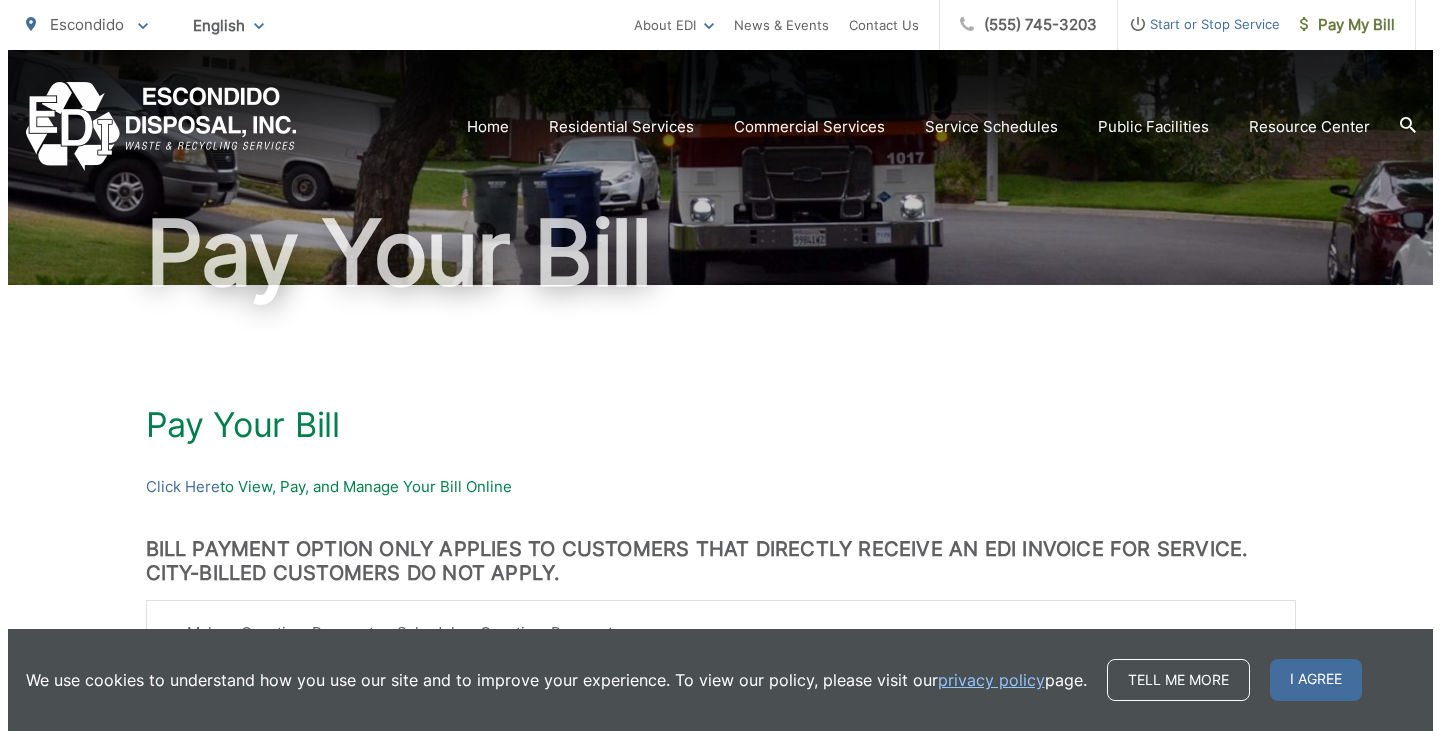 scroll, scrollTop: 0, scrollLeft: 0, axis: both 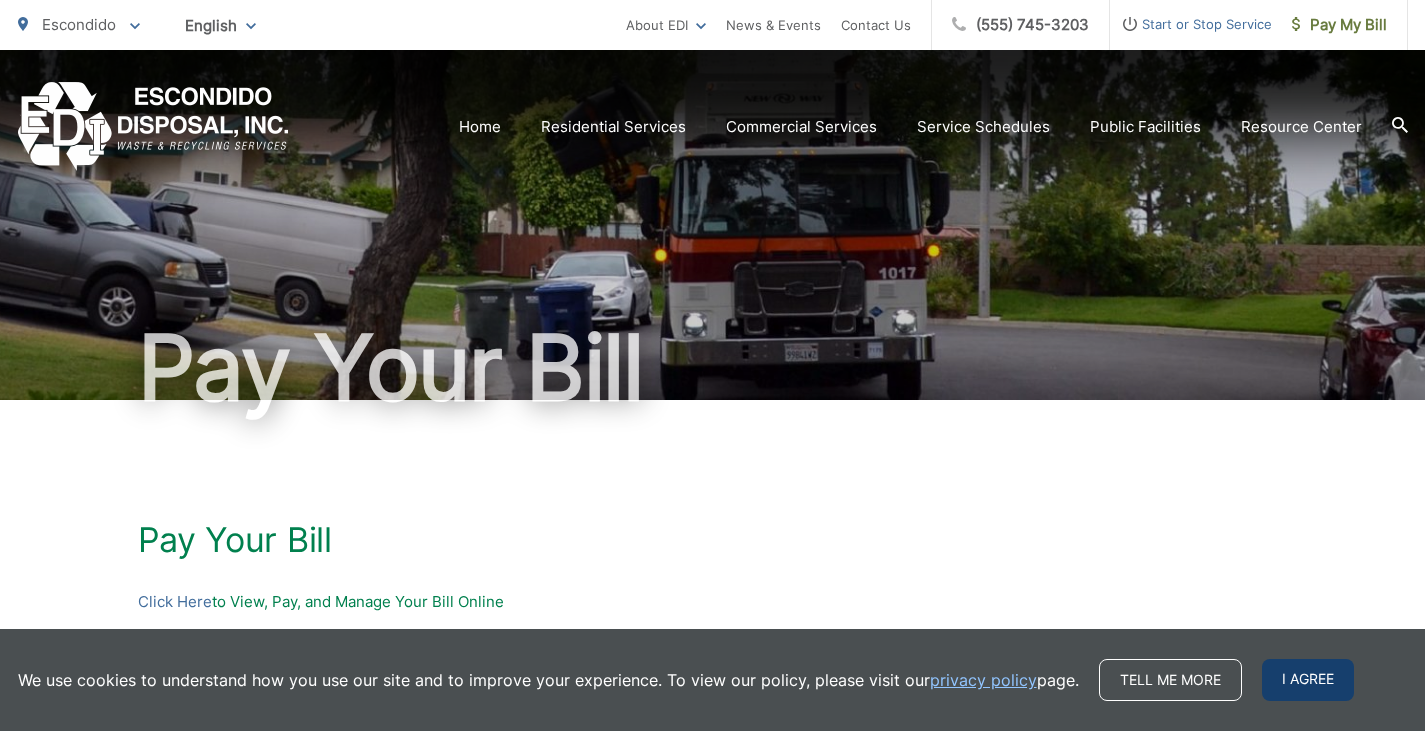 click on "I agree" at bounding box center [1308, 680] 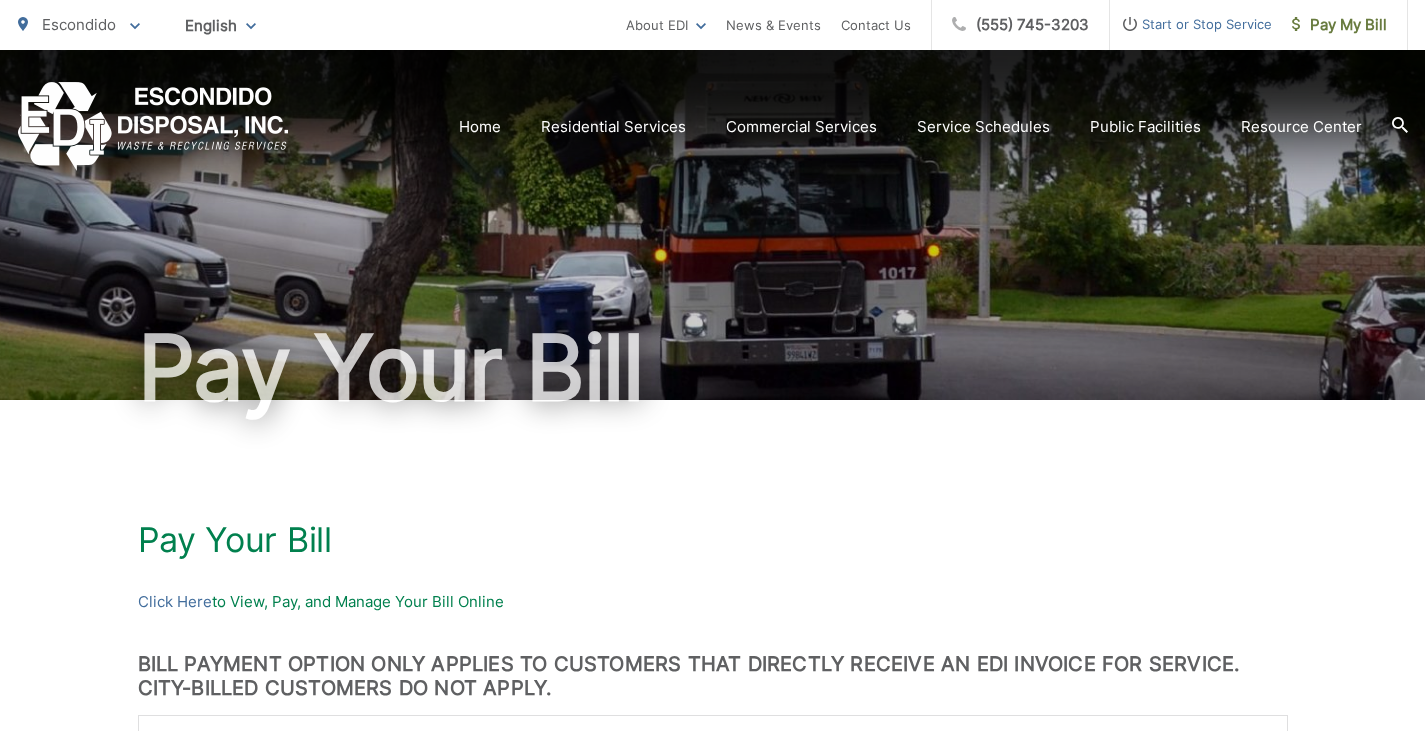 click on "Start or Stop Service" at bounding box center [1191, 24] 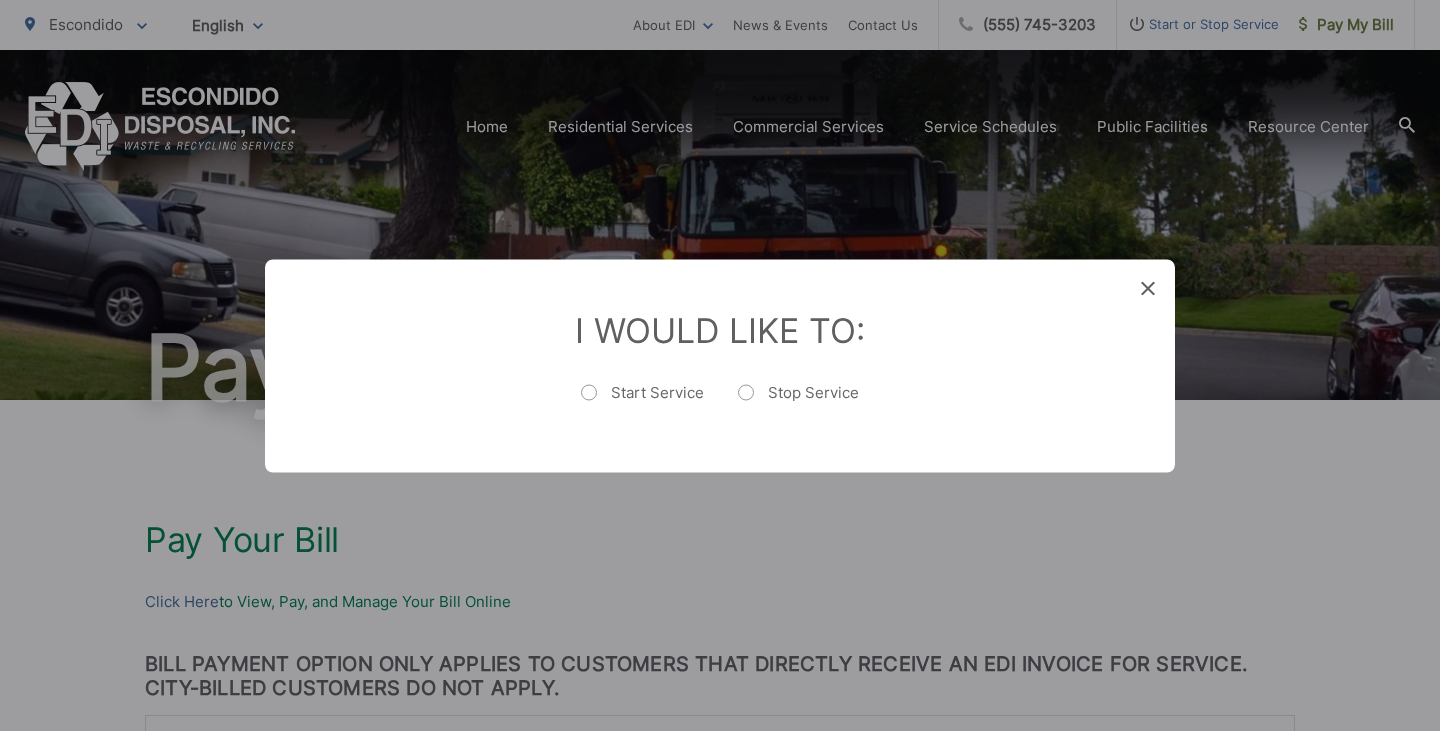 click on "Start Service" at bounding box center (642, 402) 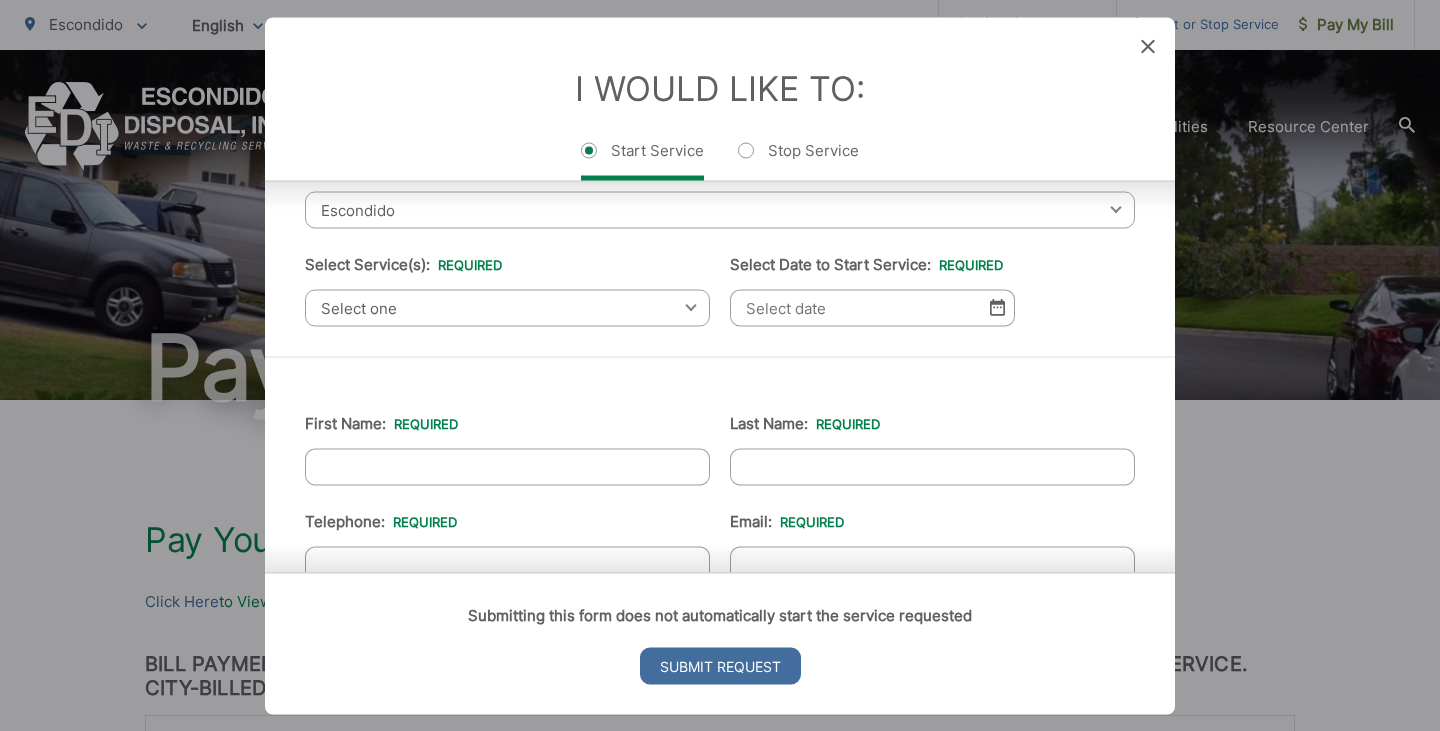 scroll, scrollTop: 88, scrollLeft: 0, axis: vertical 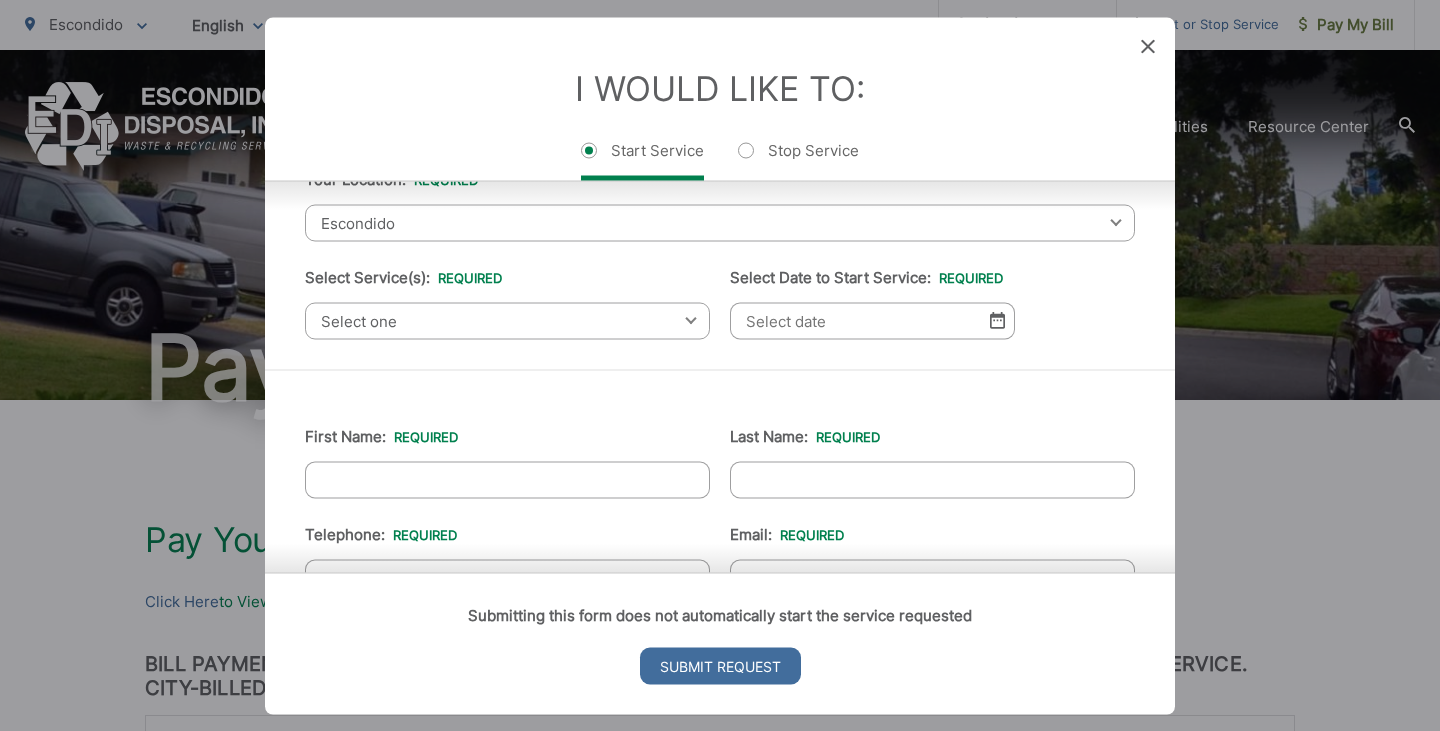click on "Select one" at bounding box center [507, 320] 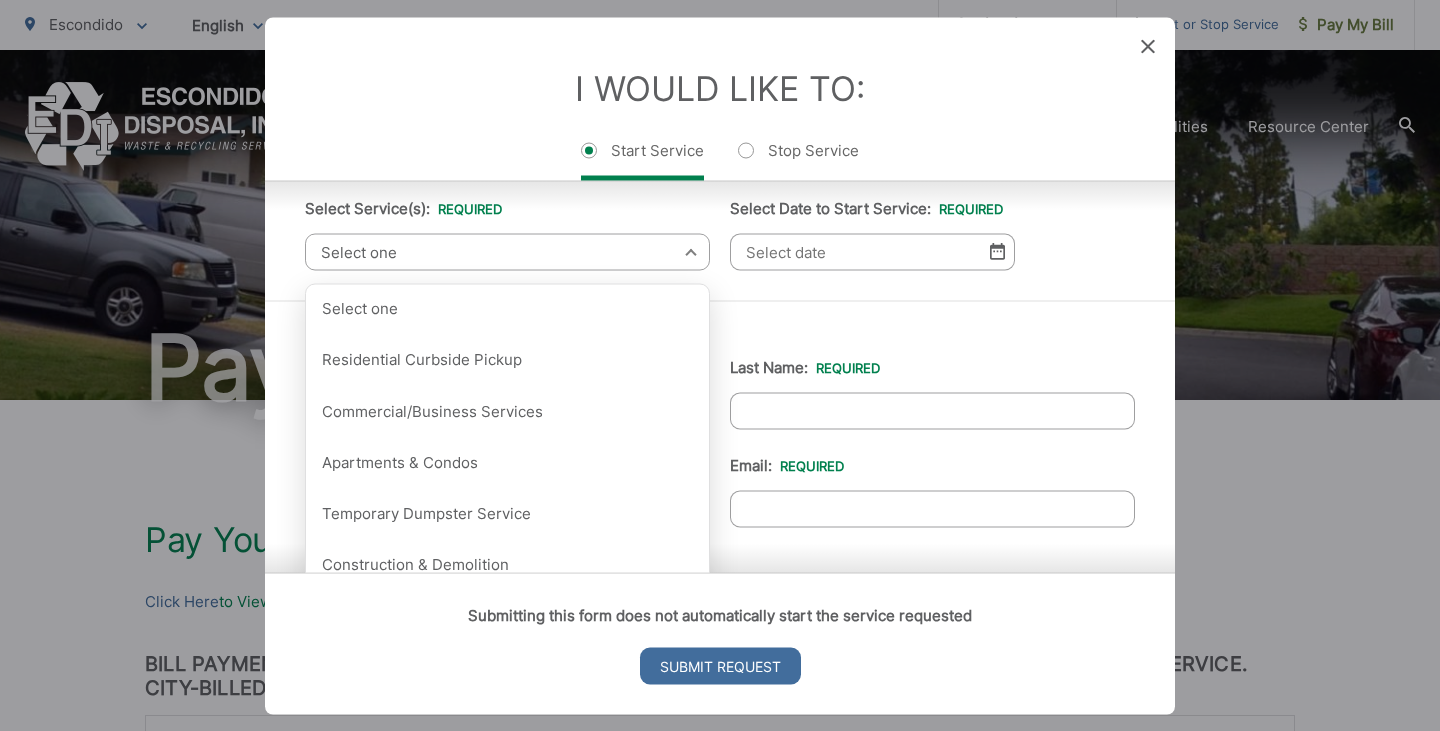 scroll, scrollTop: 157, scrollLeft: 0, axis: vertical 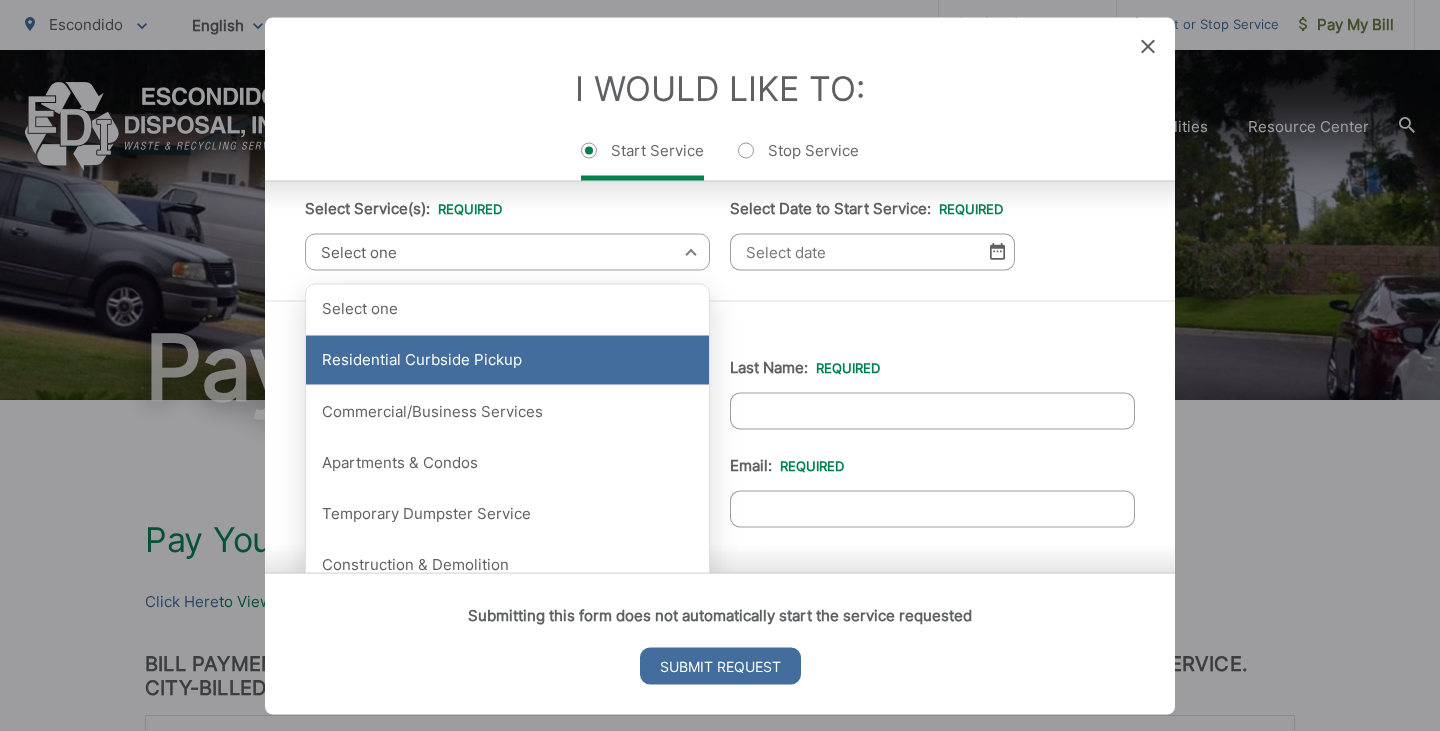 click on "Residential Curbside Pickup" at bounding box center [507, 360] 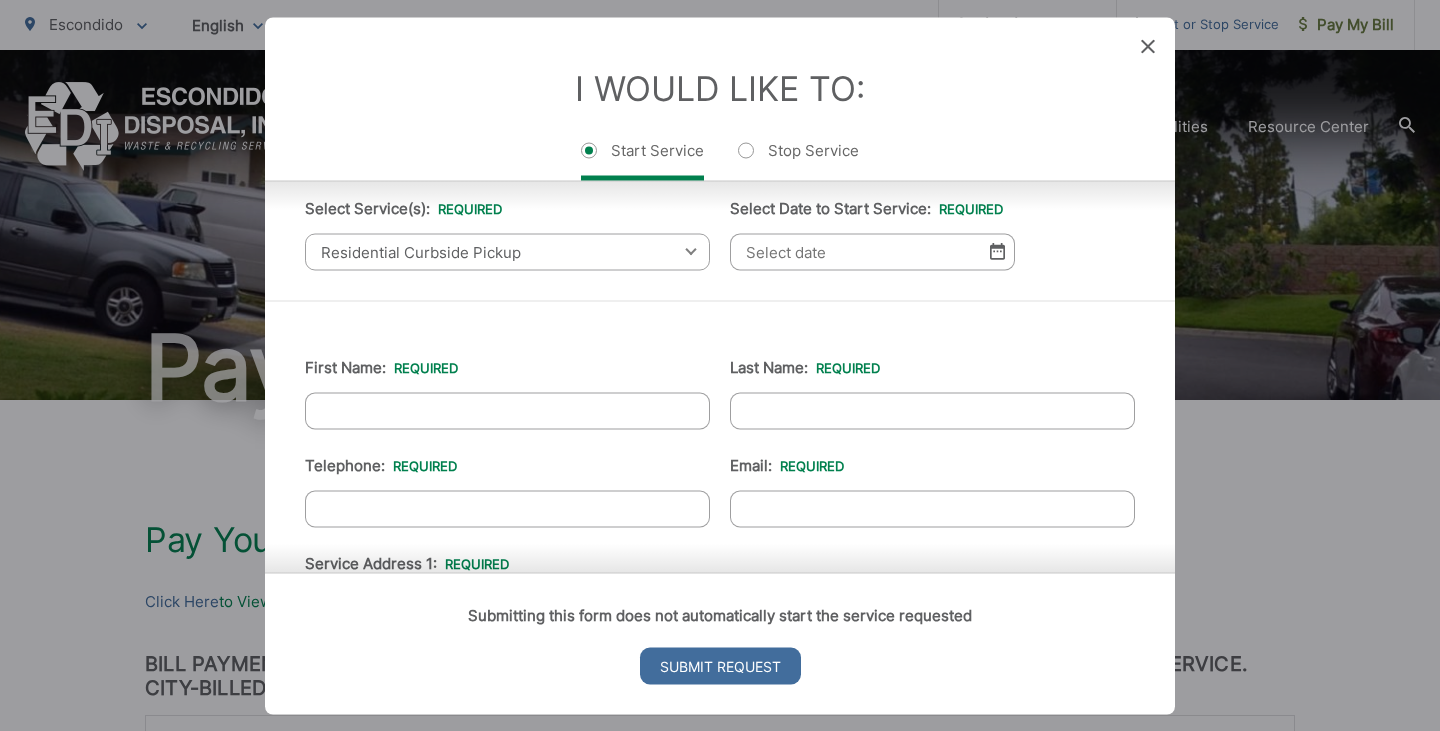 click on "Select Date to Start Service: *" at bounding box center [872, 251] 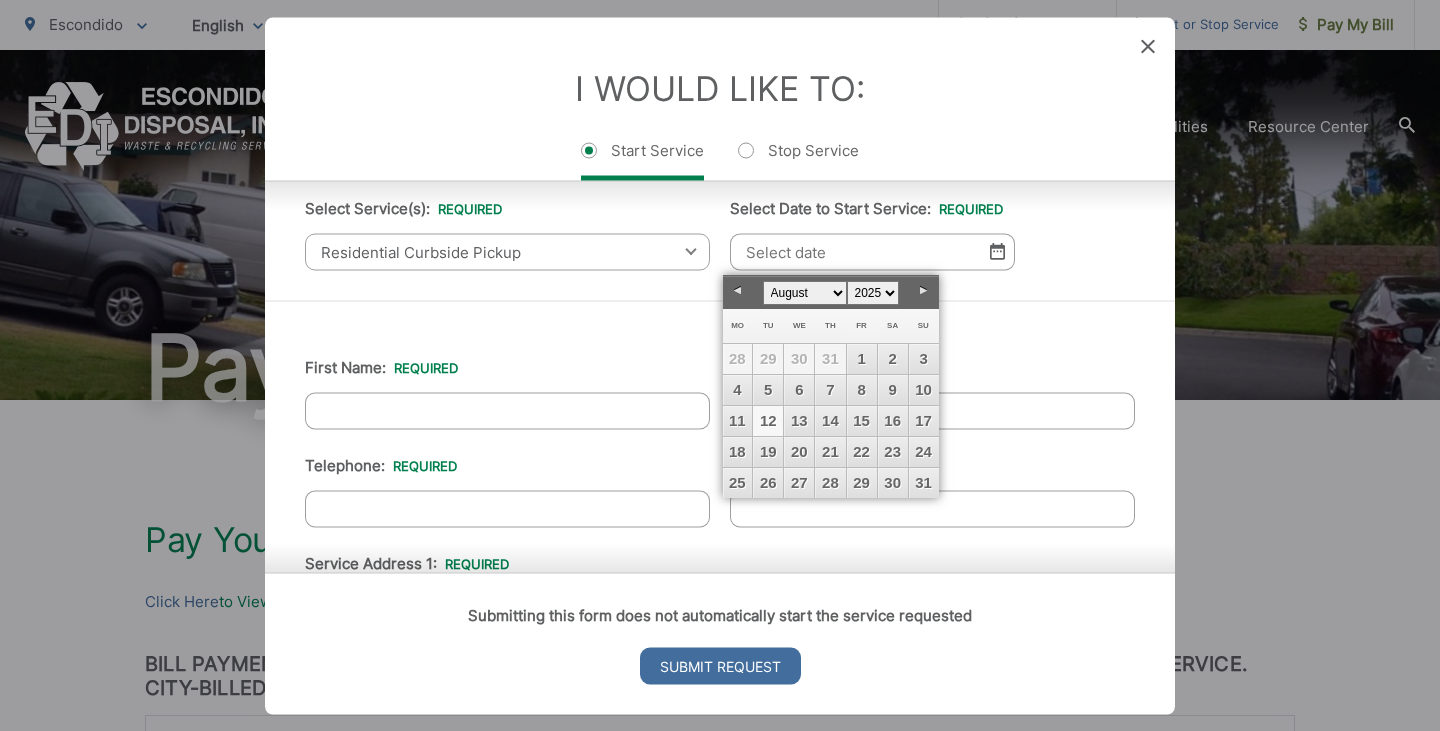 click on "12" at bounding box center [768, 421] 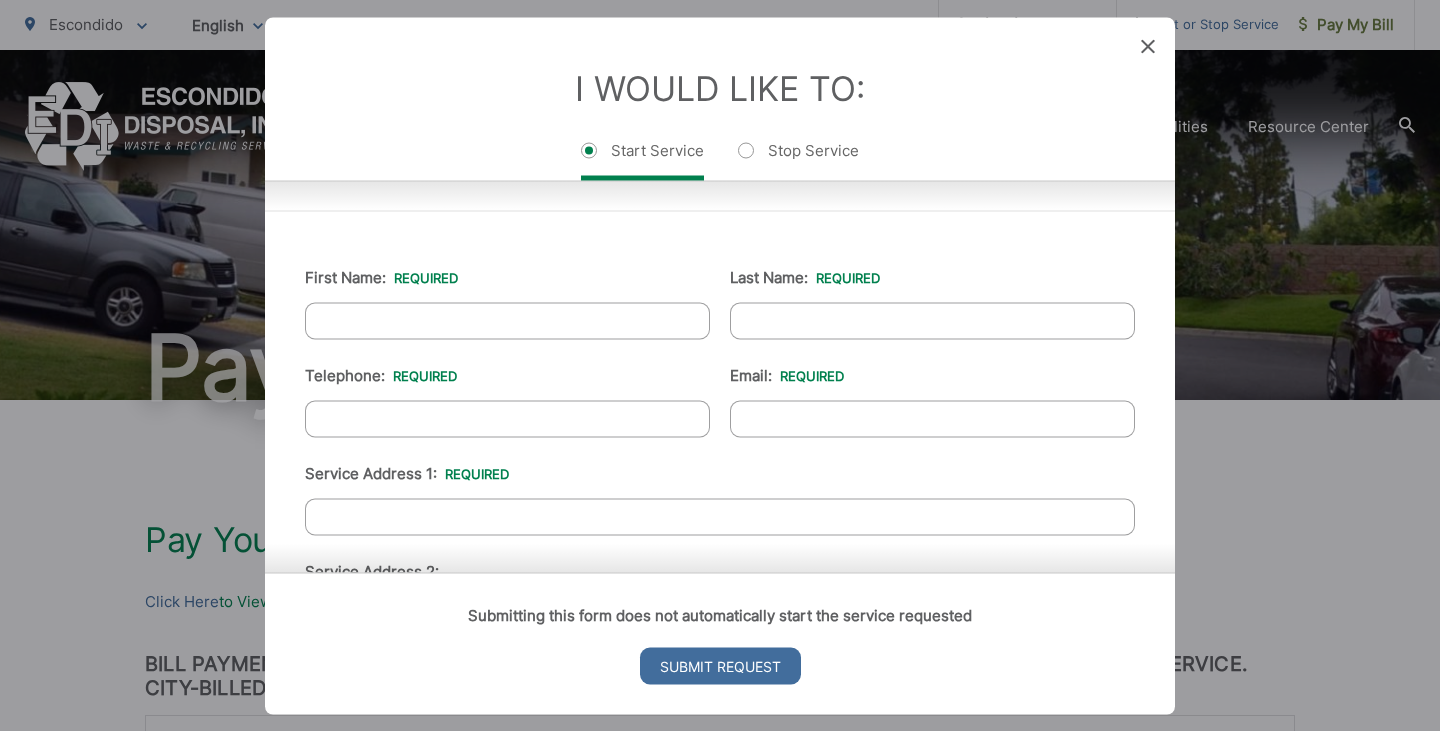 scroll, scrollTop: 262, scrollLeft: 0, axis: vertical 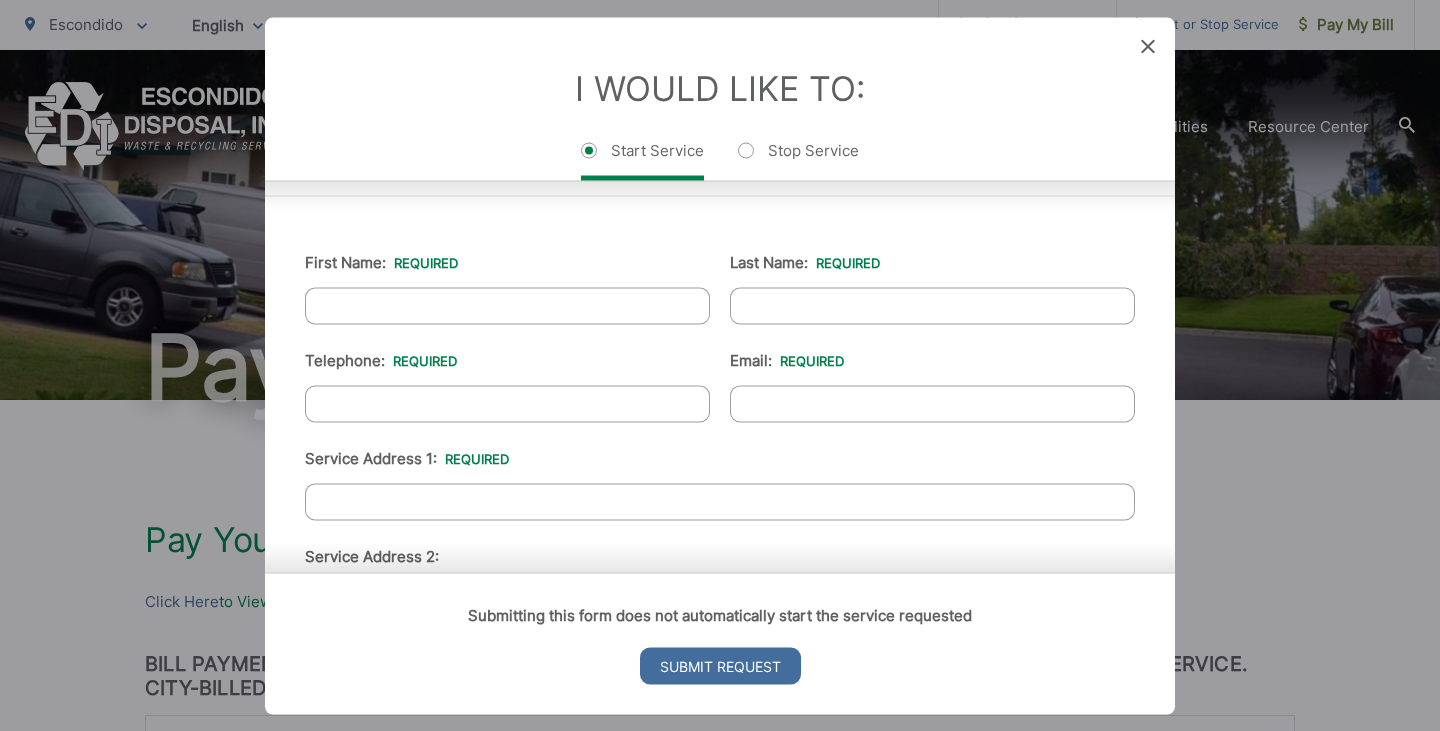 click on "First Name: *" at bounding box center [507, 305] 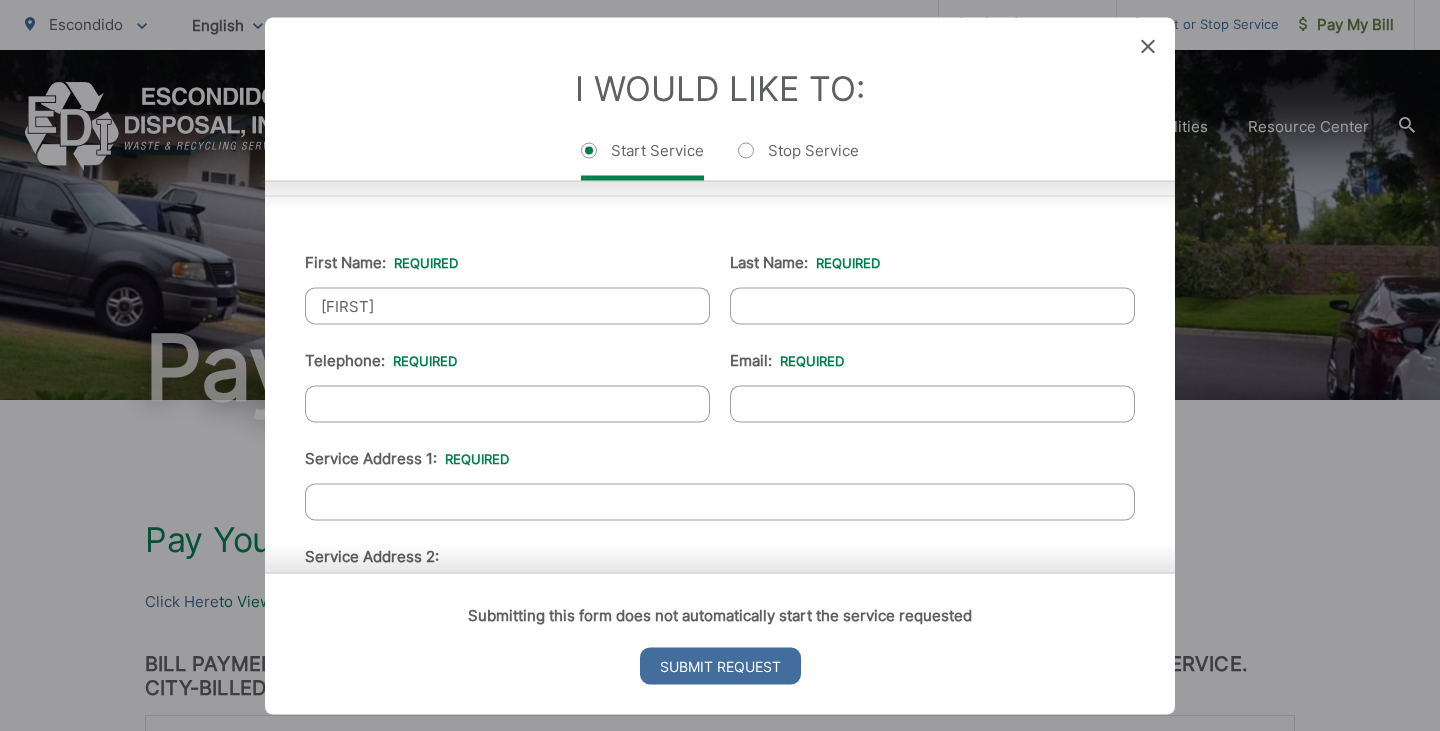 type on "[FIRST]" 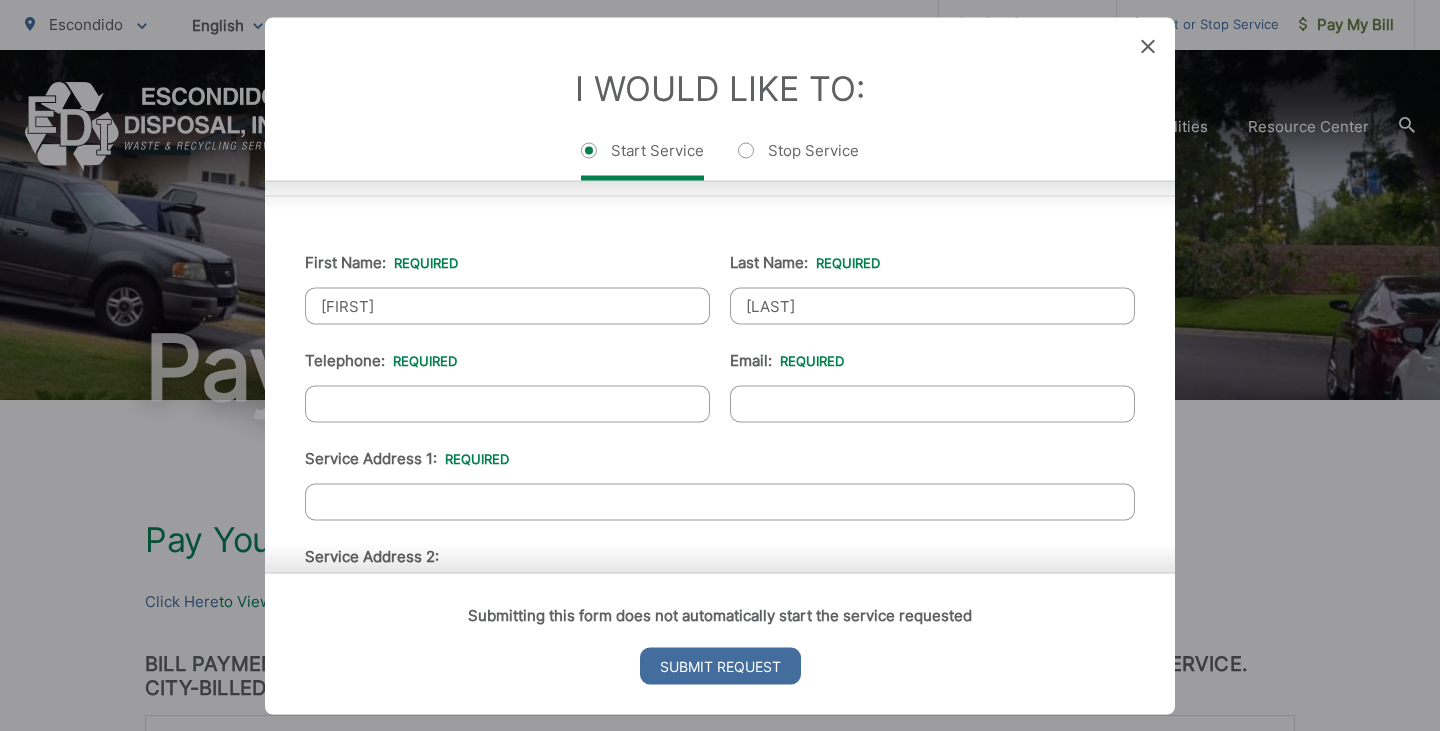 type on "[LAST]" 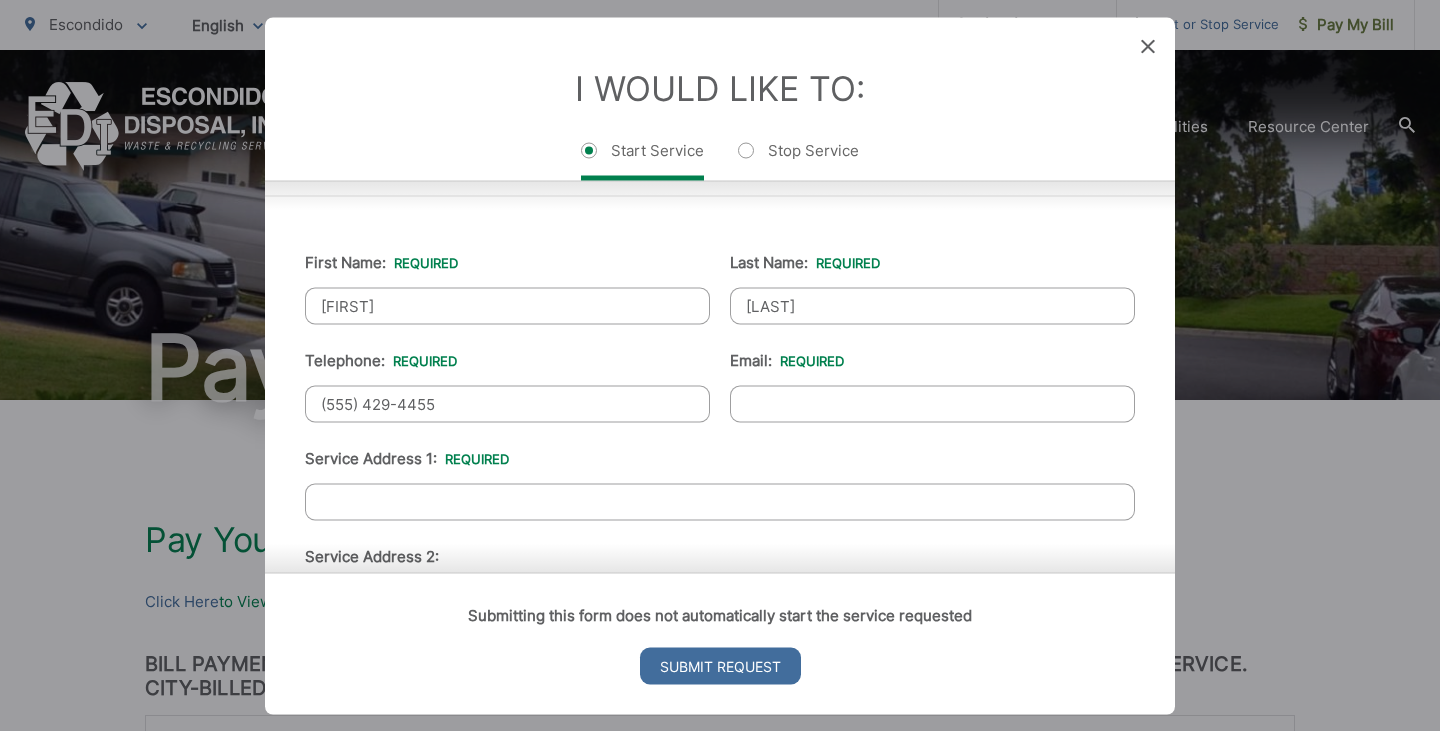 type on "(555) 429-4455" 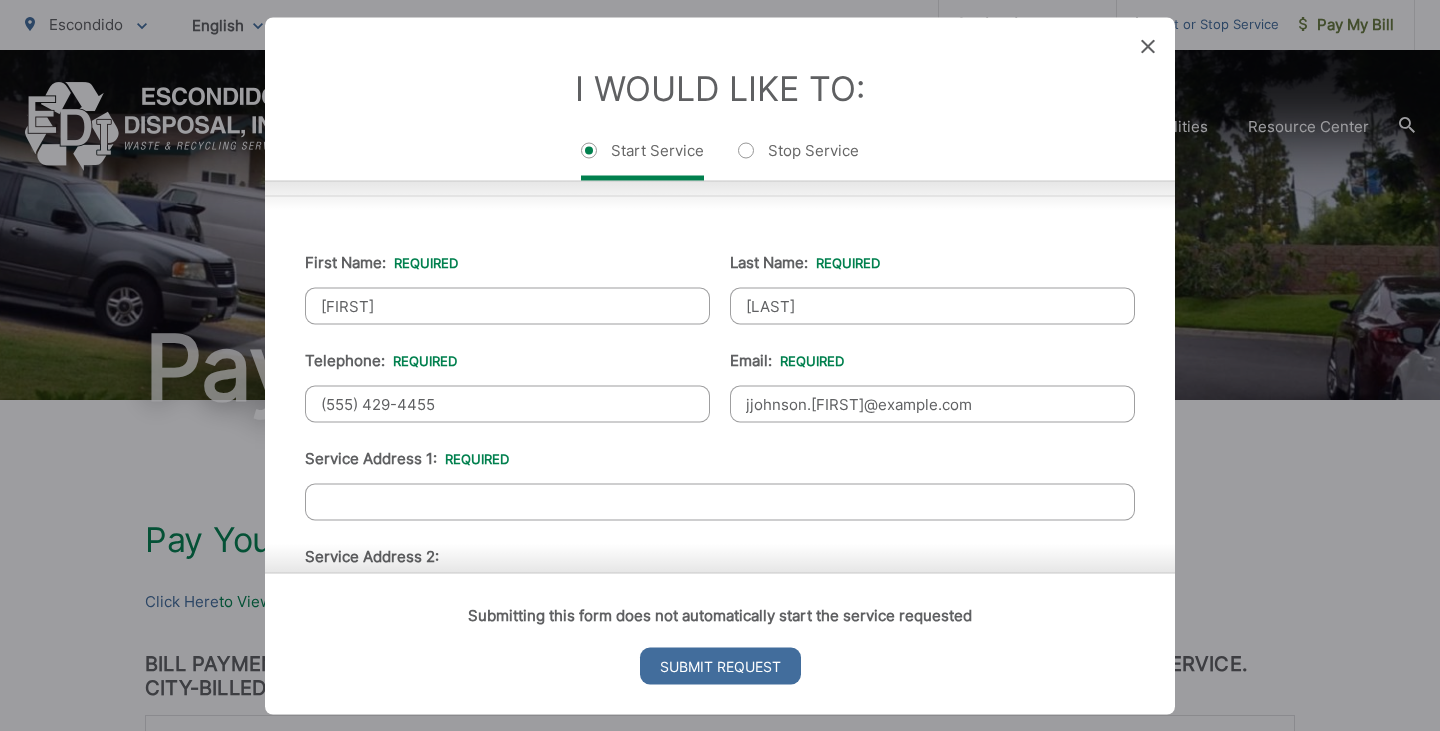 type on "5554294455" 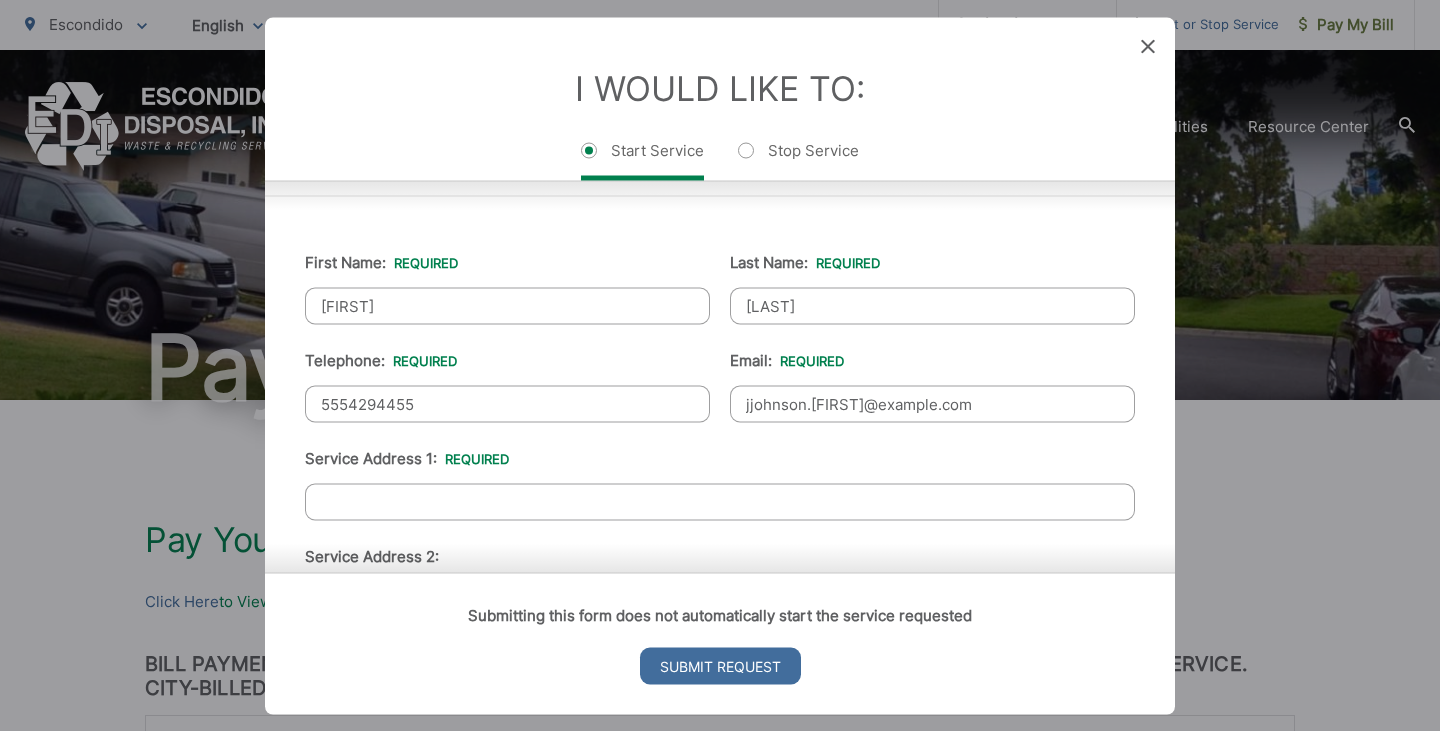 type on "1019 [STREET] Lane" 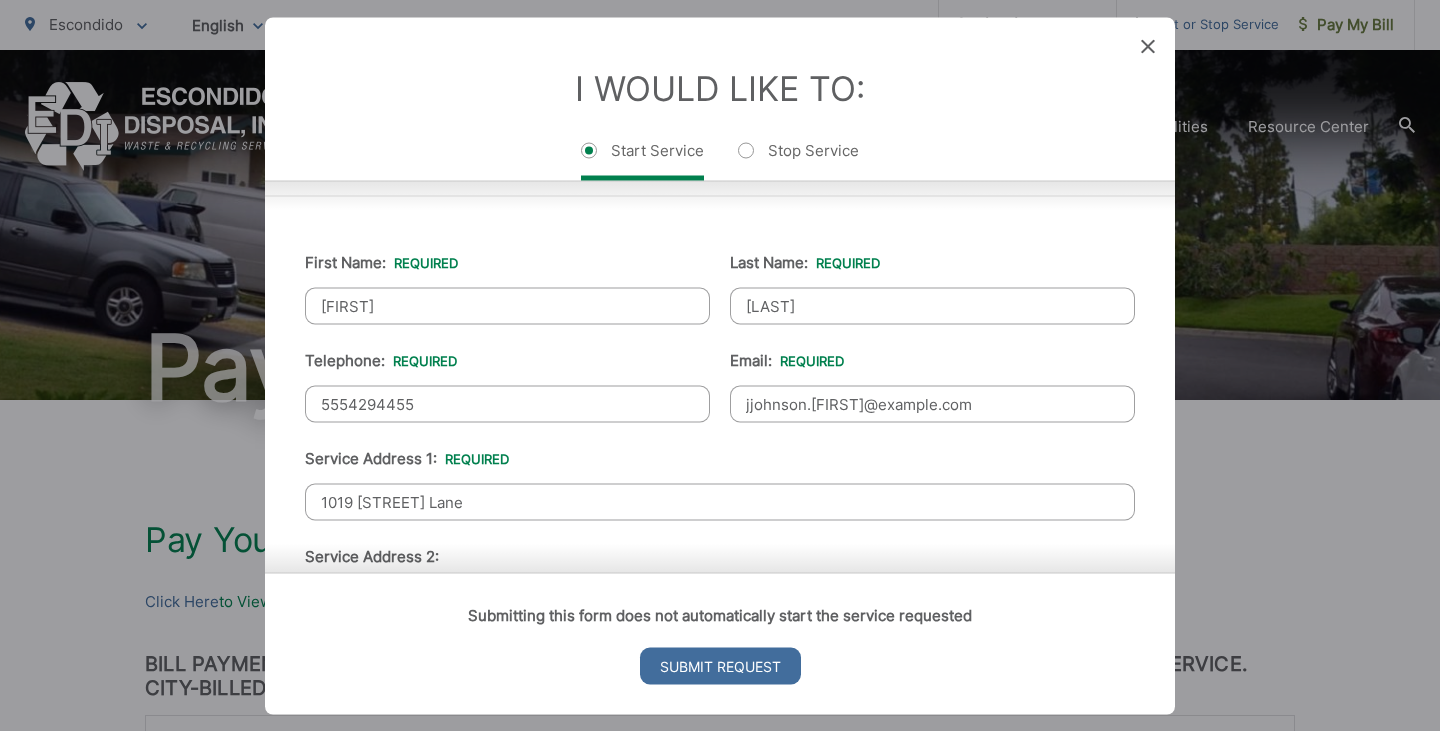 type on "(555) 429-4455" 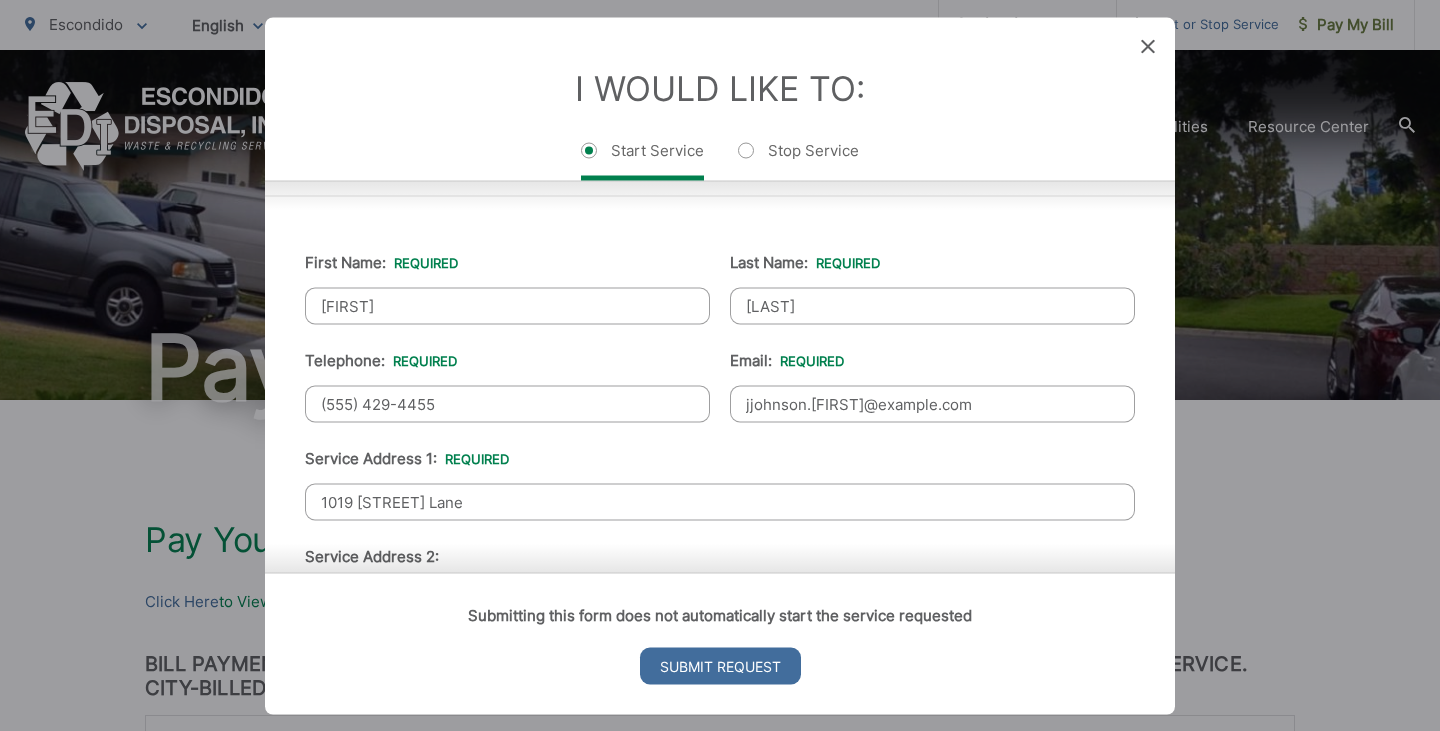 click on "1019 [STREET] Lane" at bounding box center [720, 501] 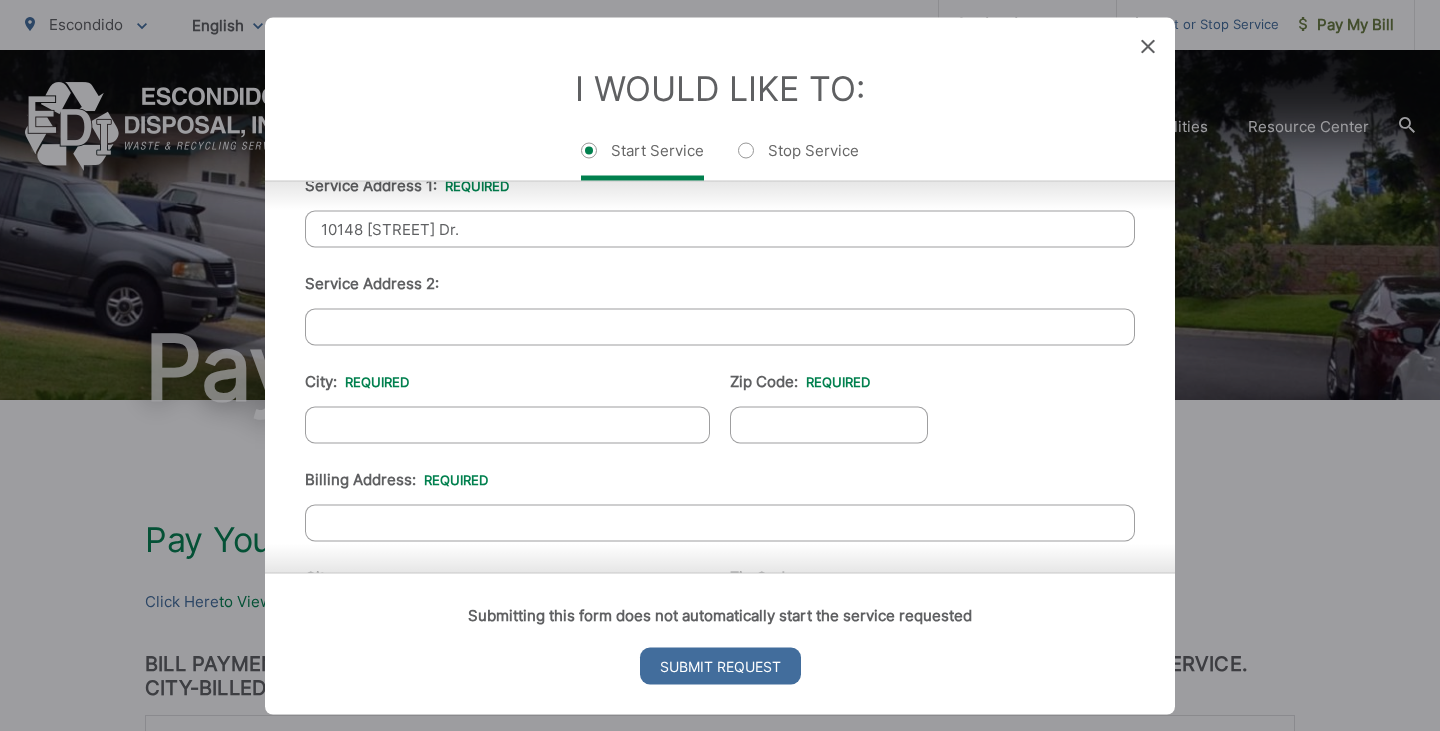 scroll, scrollTop: 538, scrollLeft: 0, axis: vertical 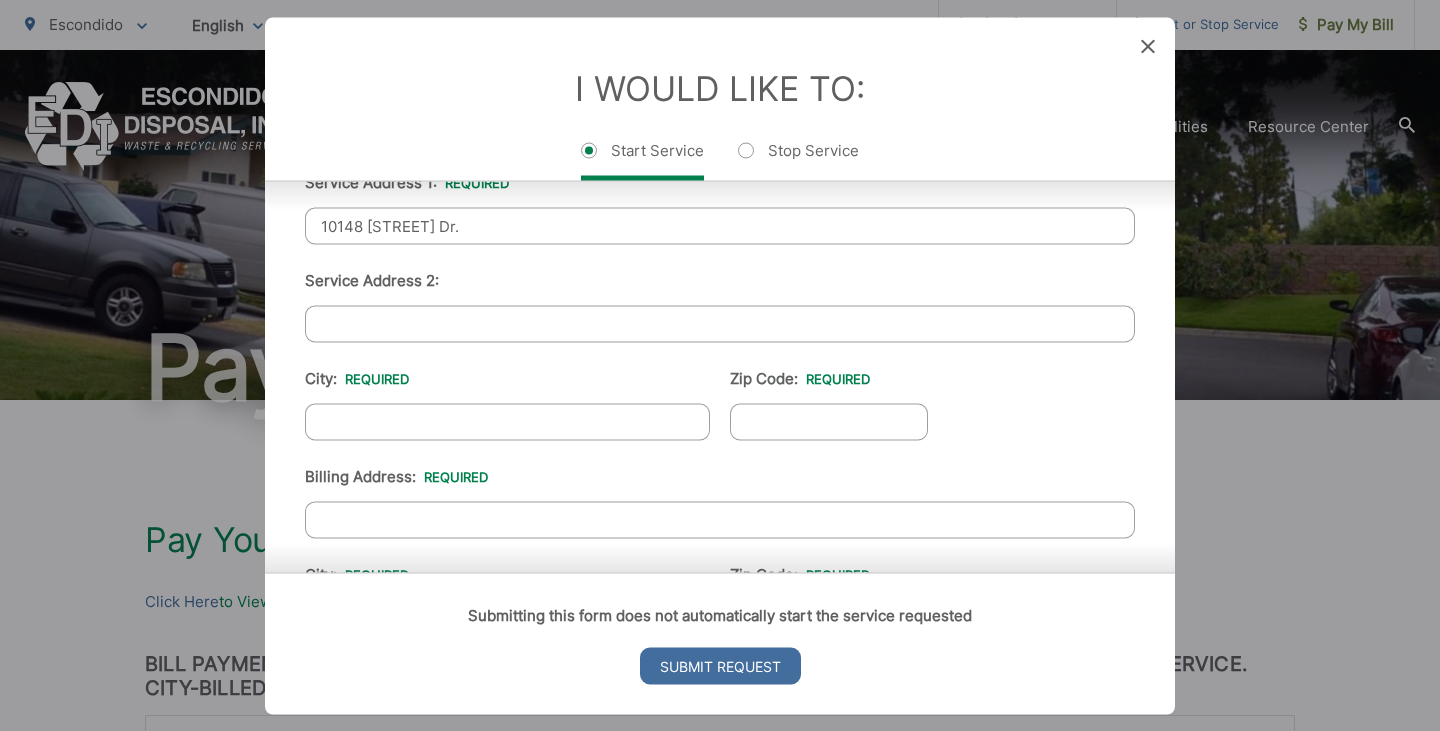 type on "10148 [STREET] Dr." 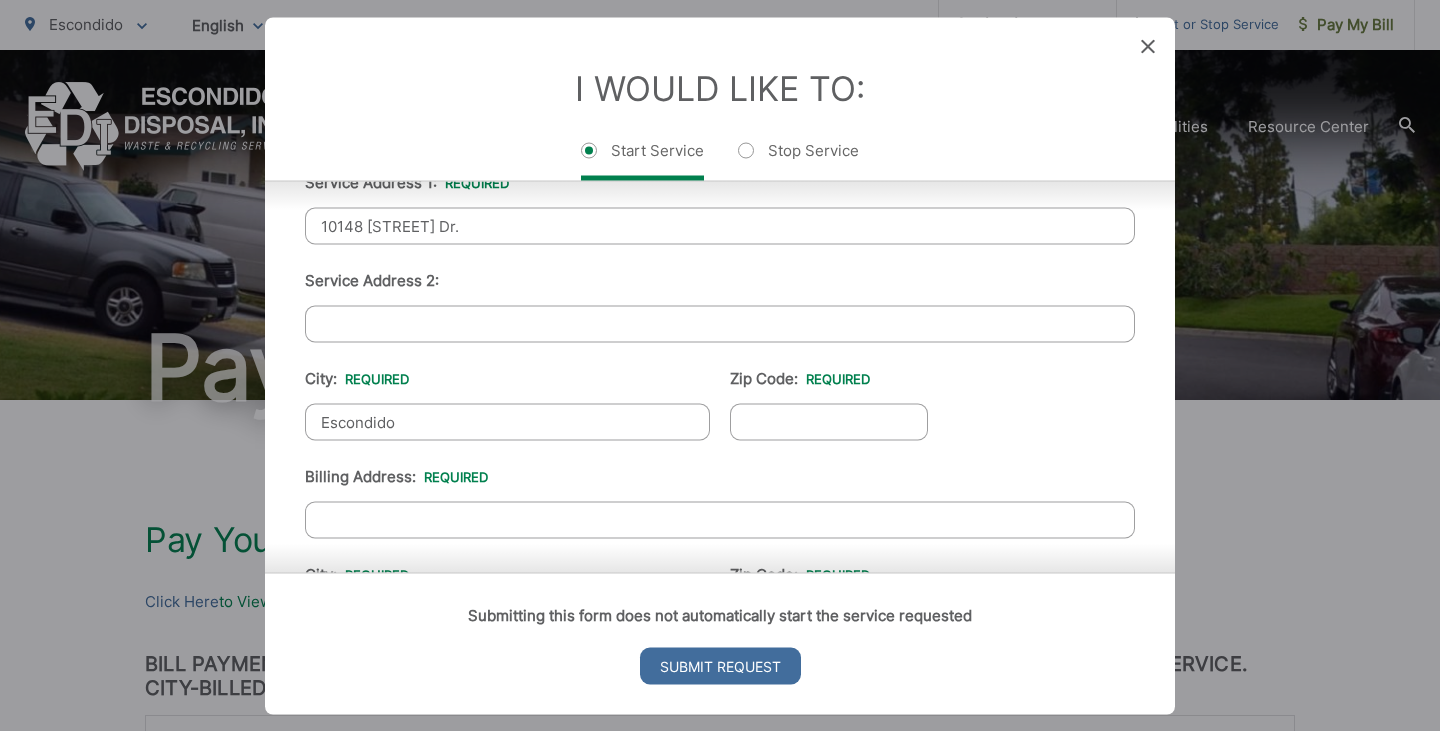type on "Escondido" 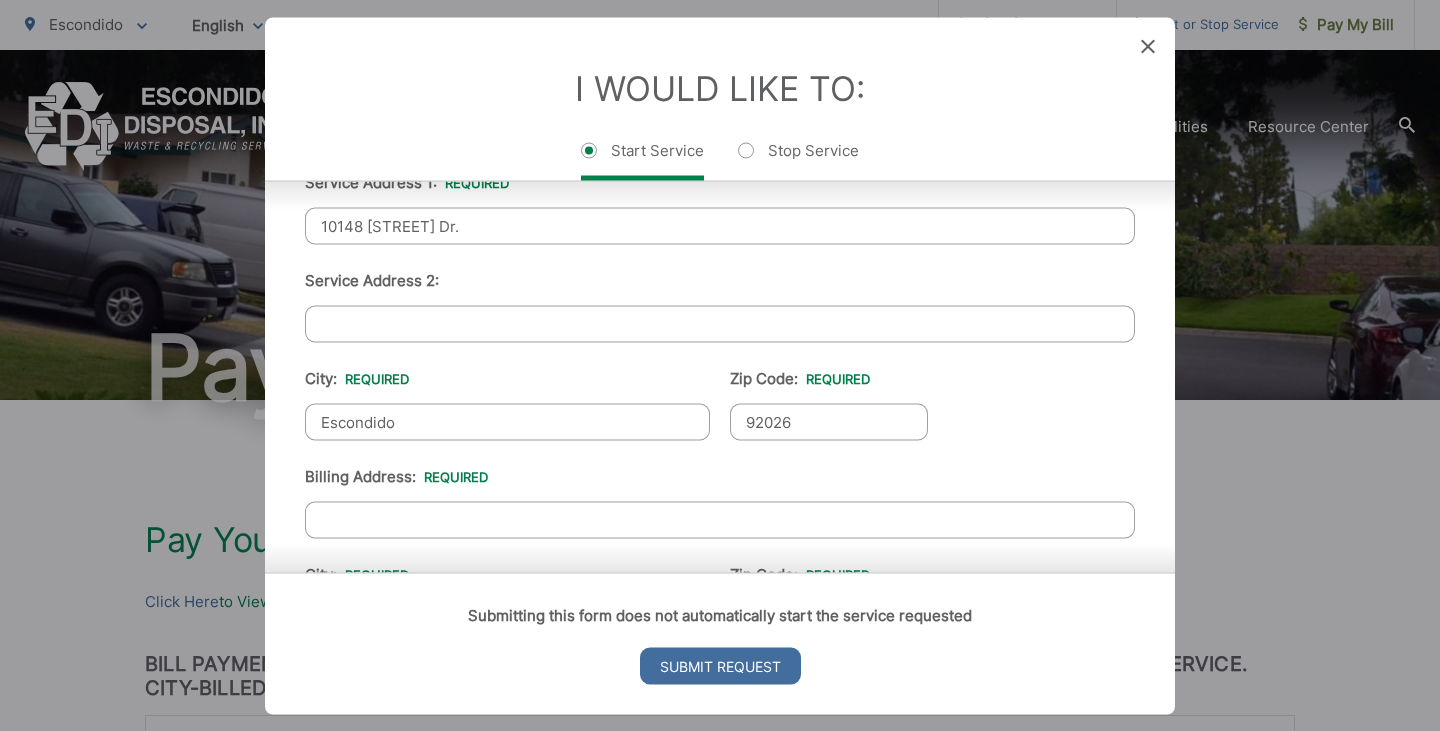 type on "92026" 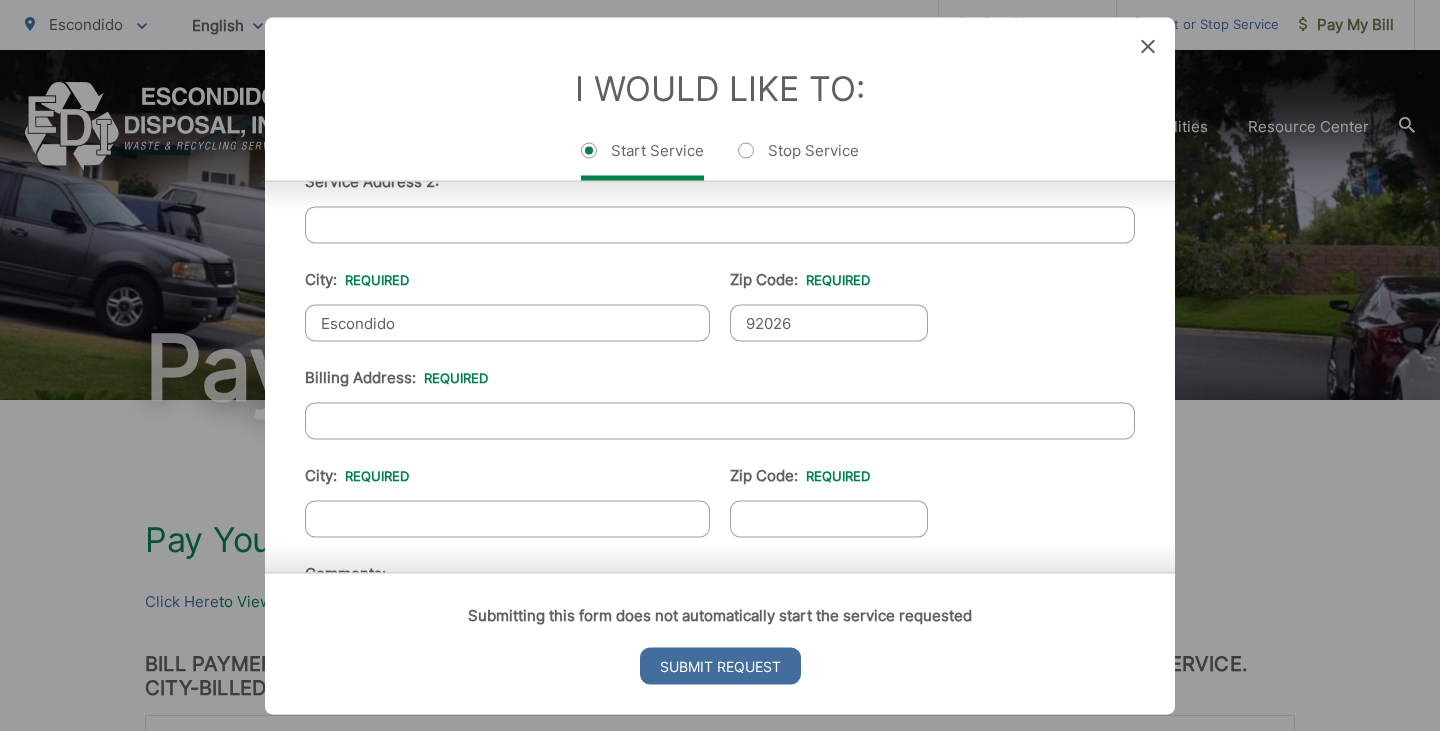 type on "1019 [STREET] Lane" 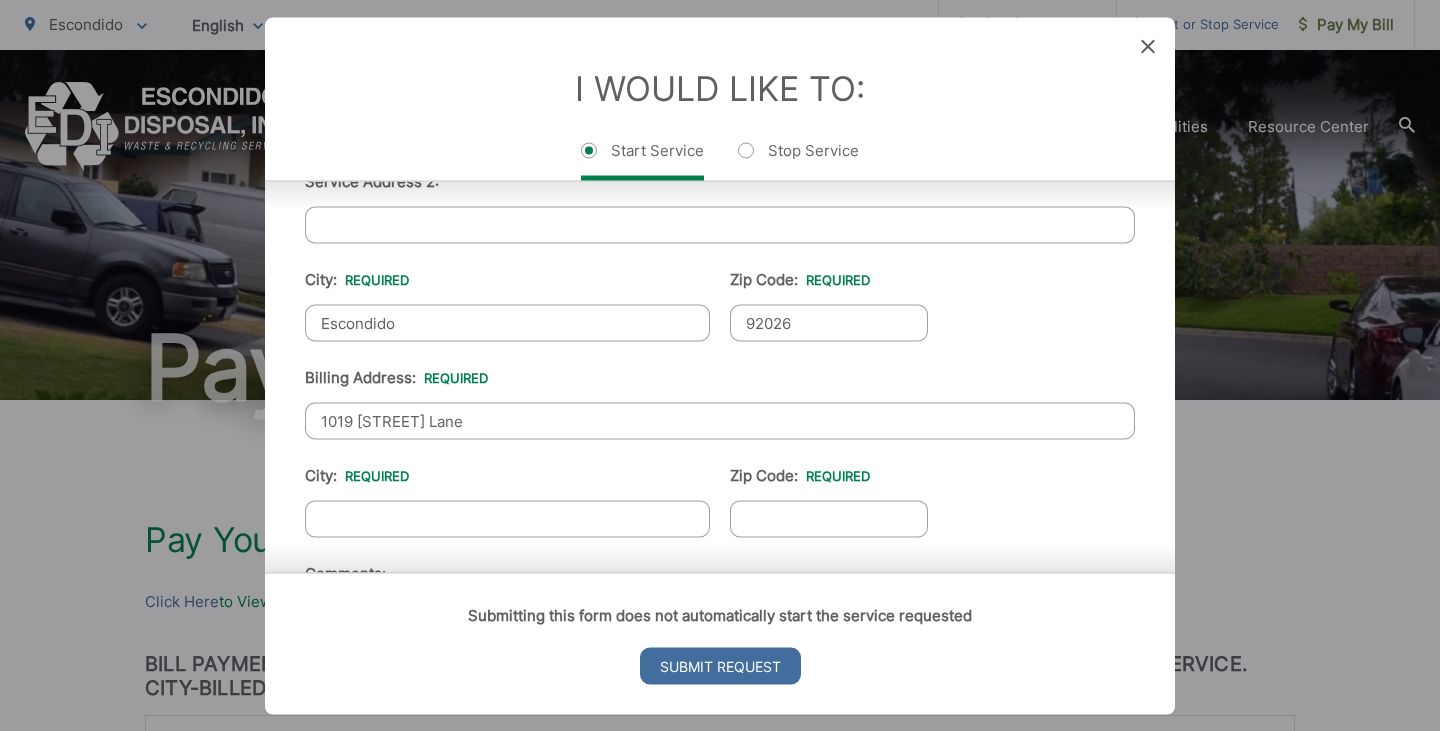 click on "City: *" at bounding box center [507, 518] 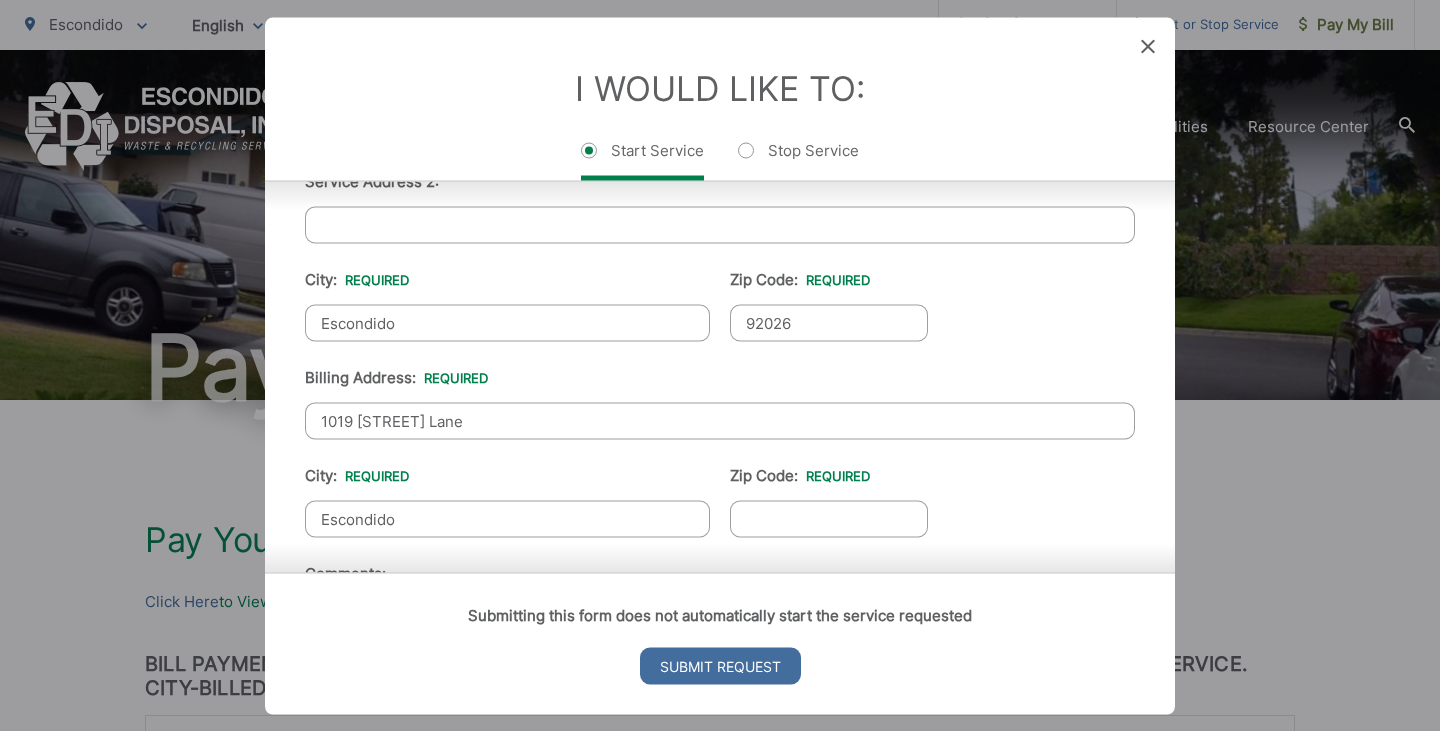 type on "92026-1740" 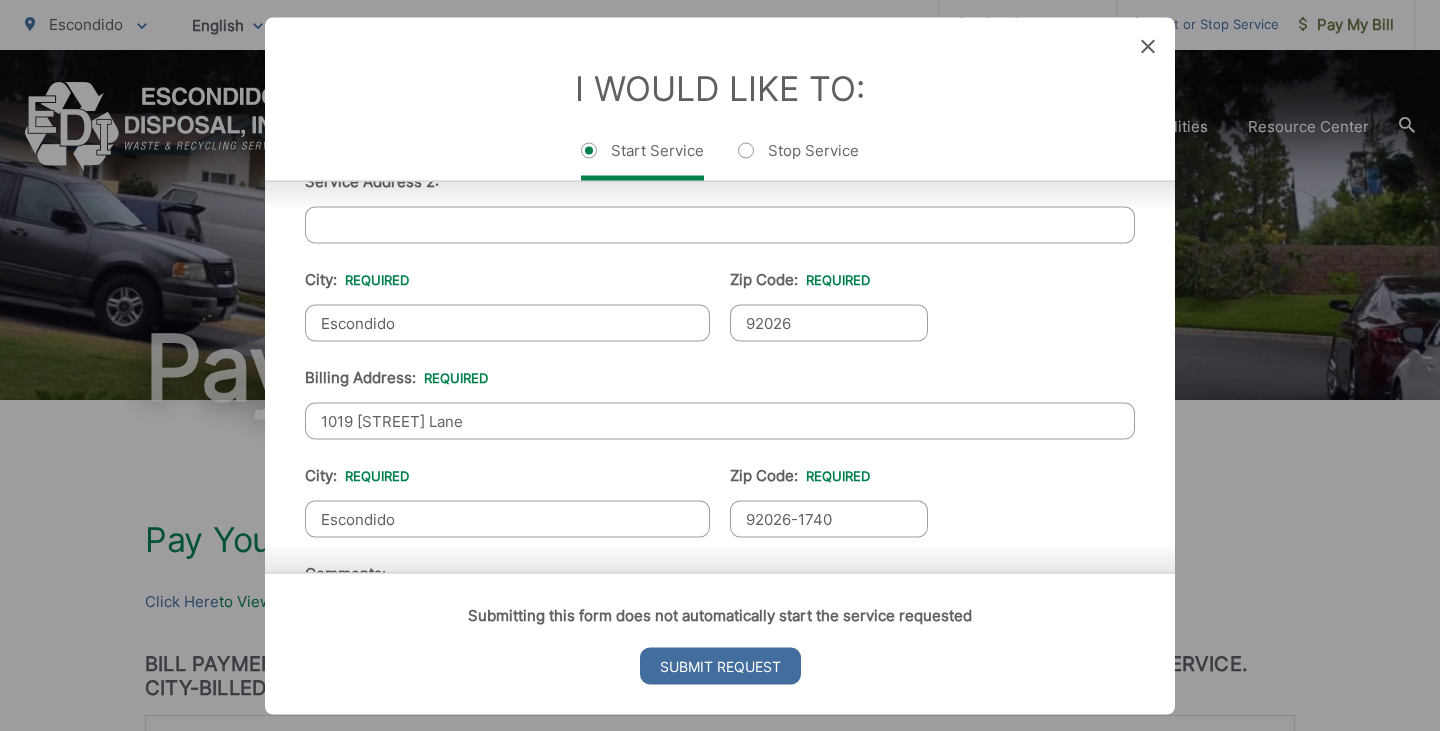click on "92026" at bounding box center [829, 322] 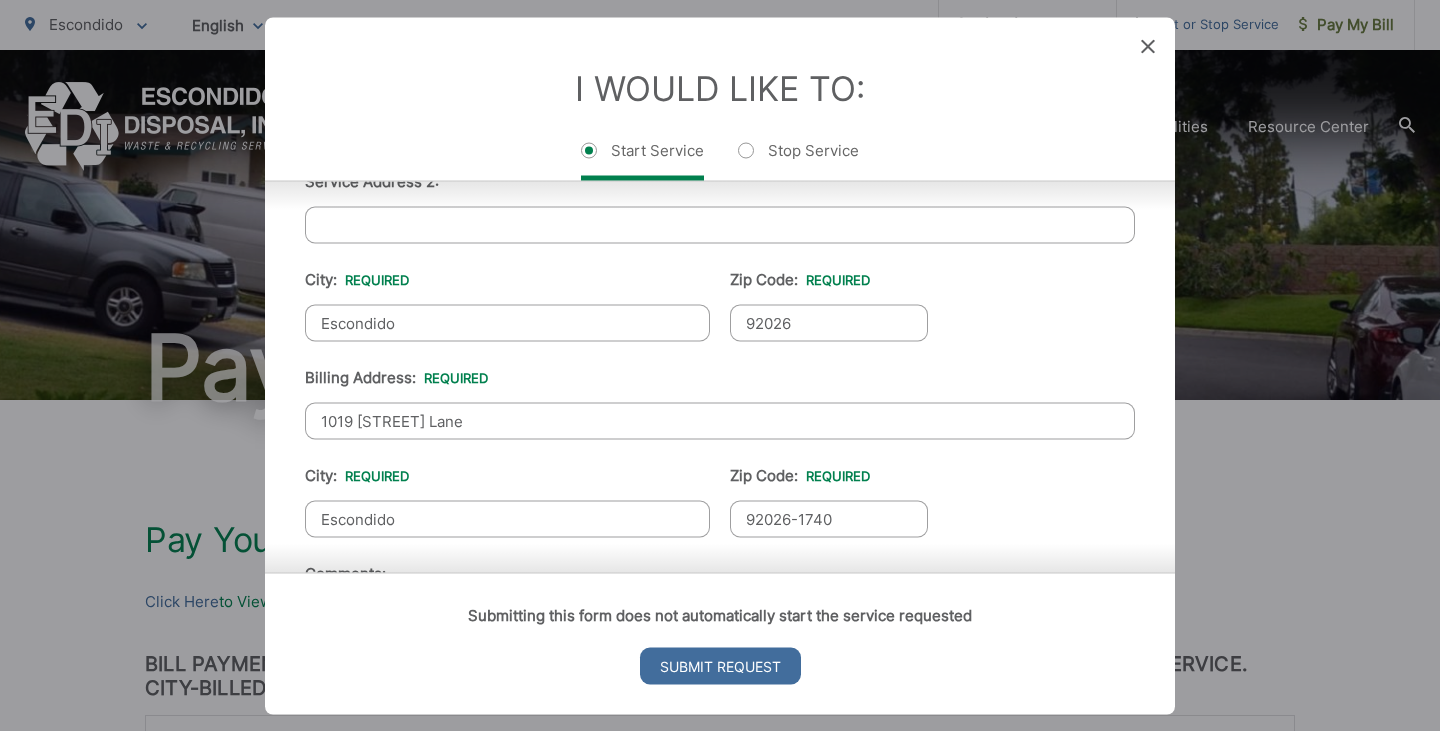 click on "First Name: * [FIRST] Last Name: * [LAST] Telephone: * (555) 429-4455 Email: *
jjohnson.[FIRST]@example.com
Service Address 1: * 10148 [STREET] Dr. Service Address 2: City: * [CITY] Zip Code: * 92026 Billing Address: * 1019 [STREET] Lane Forwarding Address: * City: * [CITY] Zip Code: * 92026-1740 State: * Comments:" at bounding box center (720, 287) 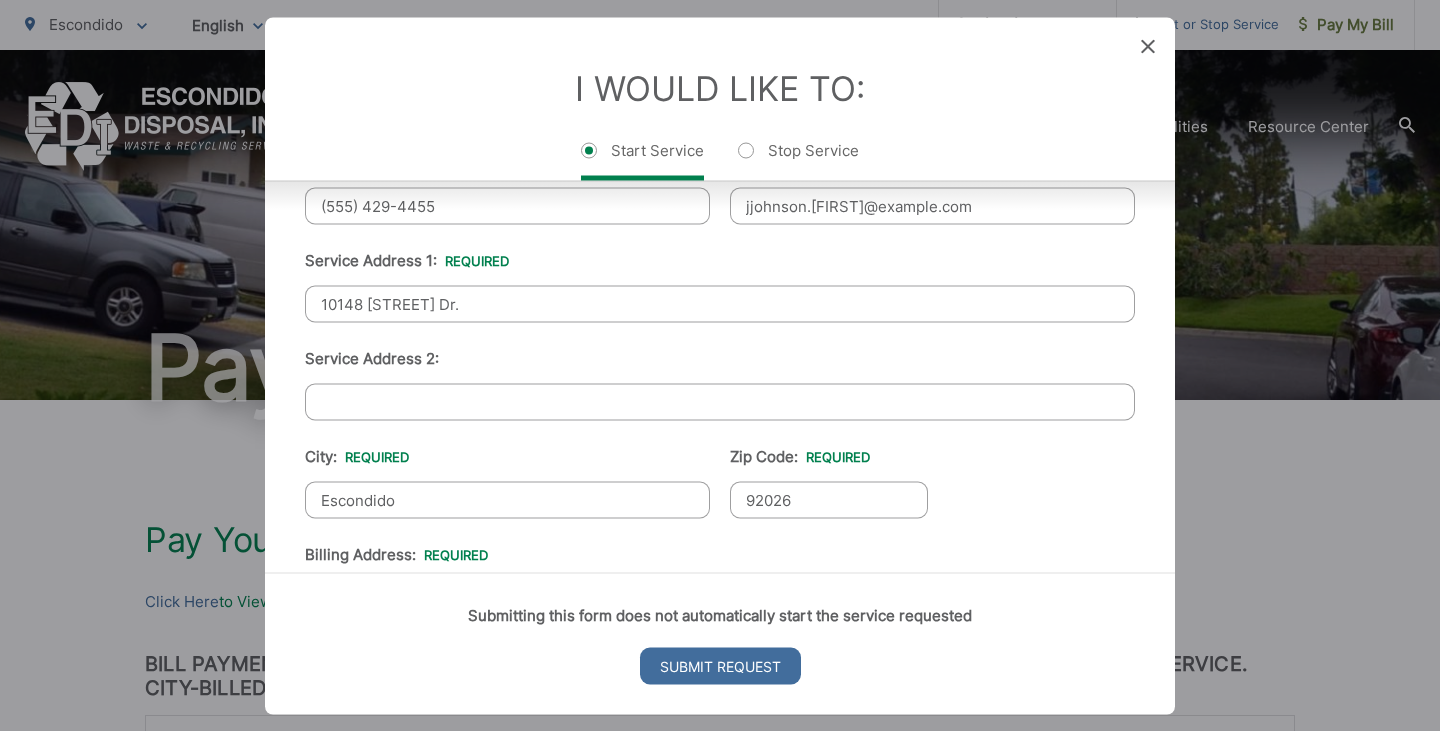 scroll, scrollTop: 818, scrollLeft: 0, axis: vertical 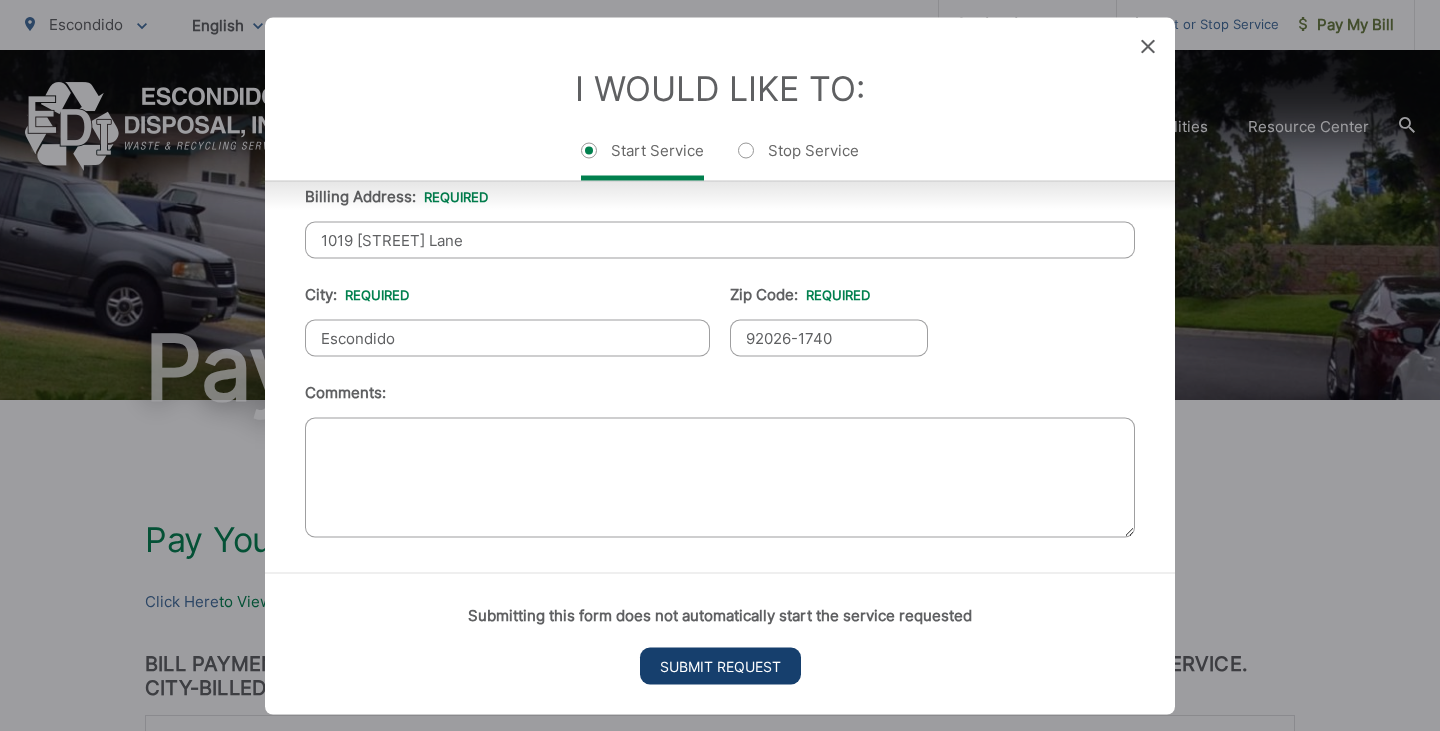 click on "Submit Request" at bounding box center (720, 665) 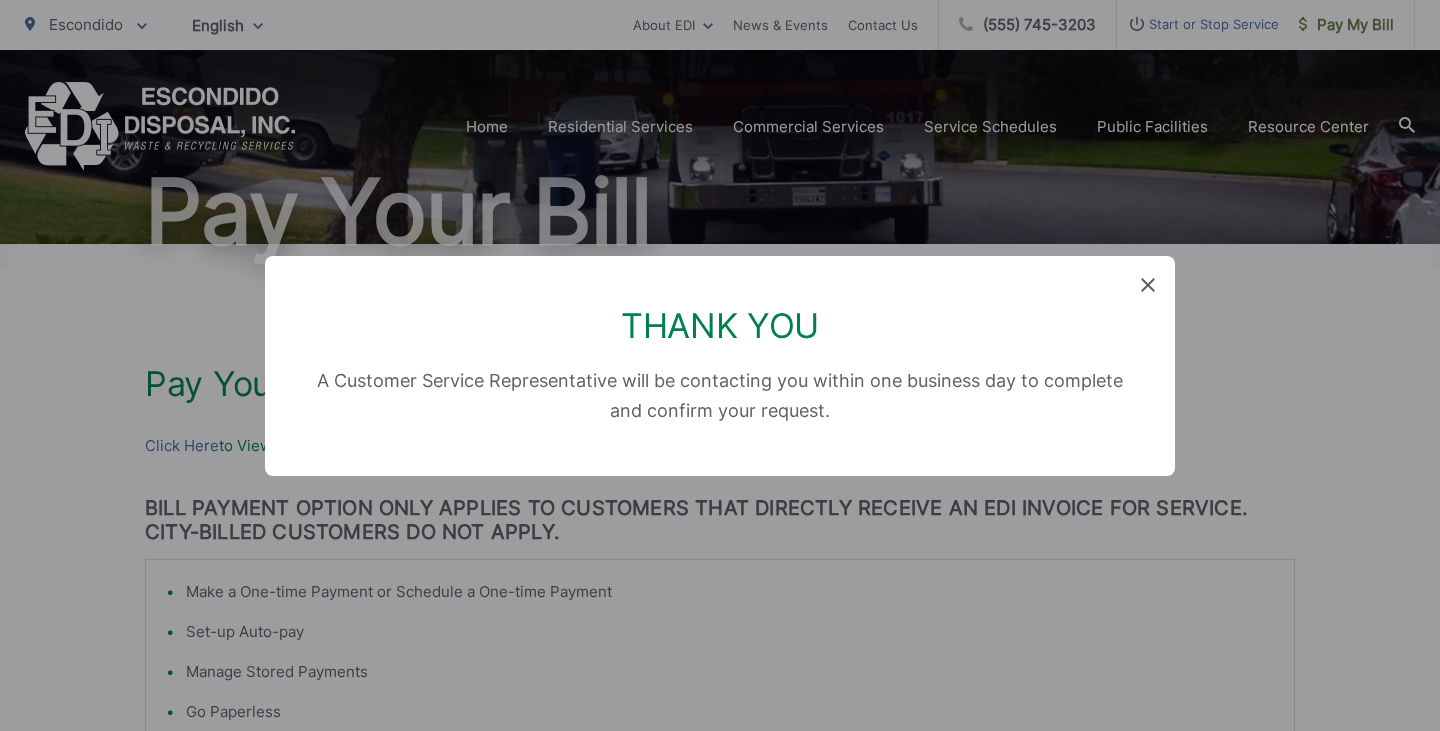 scroll, scrollTop: 0, scrollLeft: 0, axis: both 